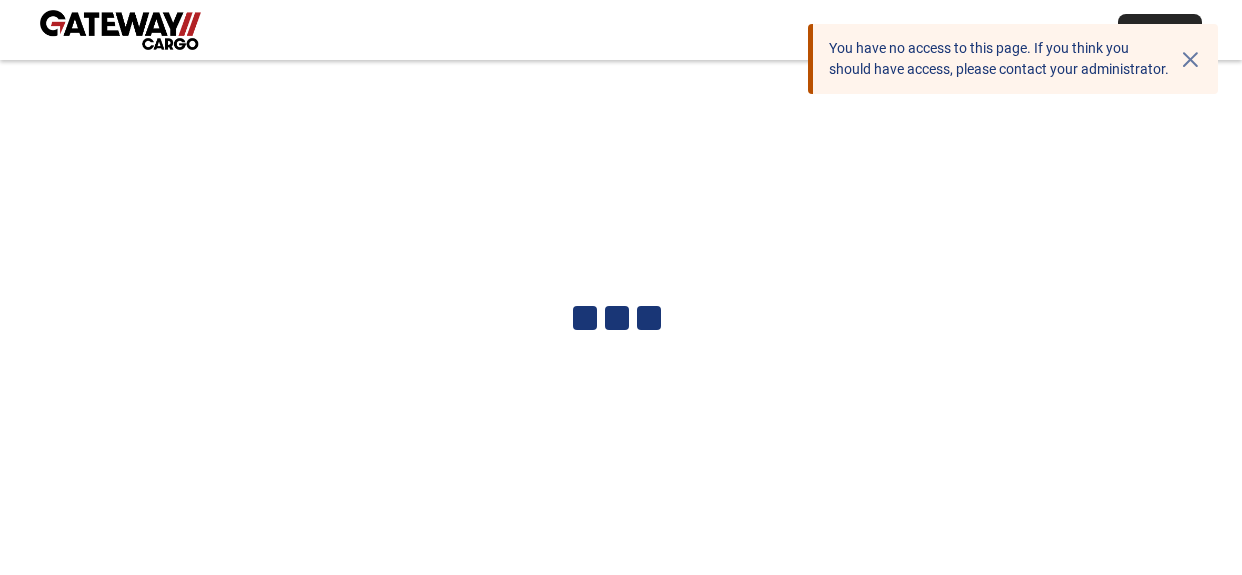 scroll, scrollTop: 0, scrollLeft: 0, axis: both 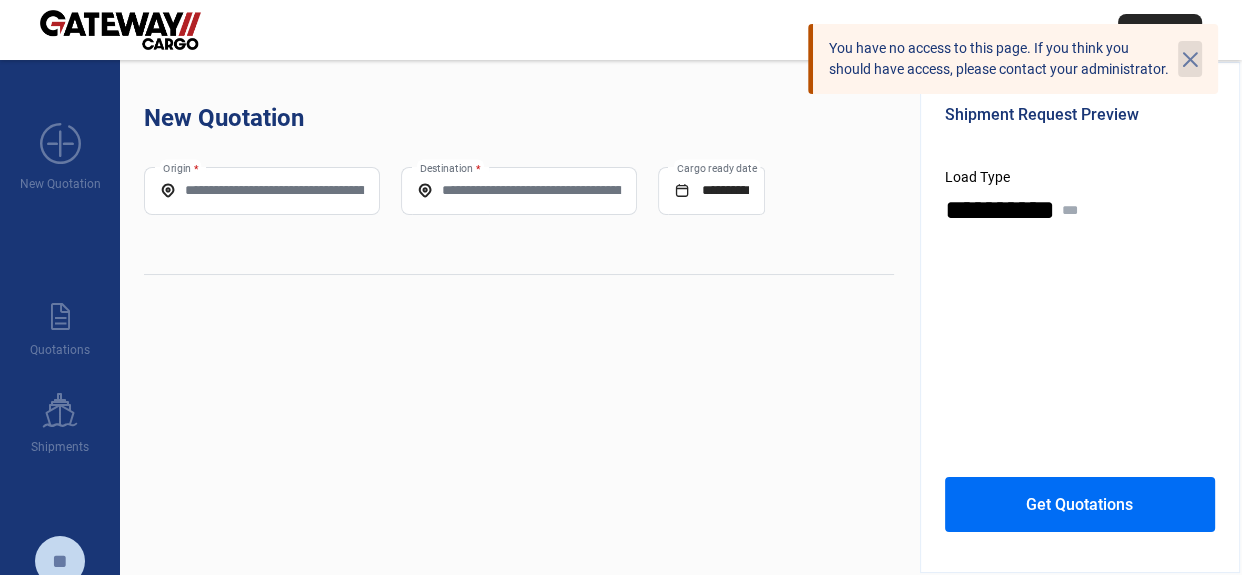 click on "cross" at bounding box center [1190, 59] 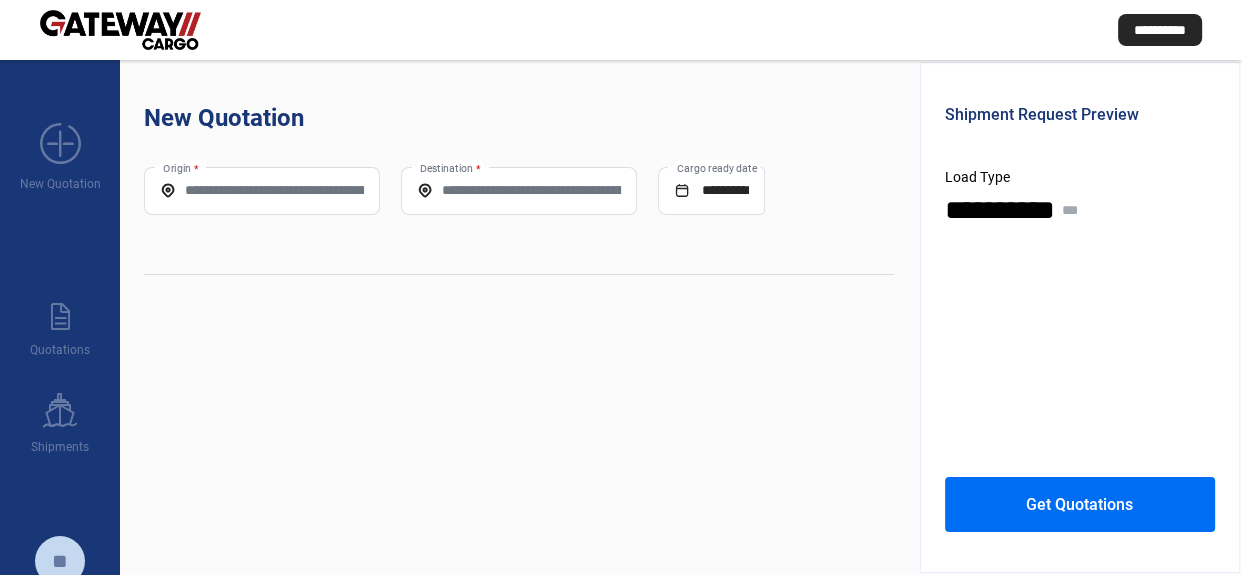 click on "Origin *" 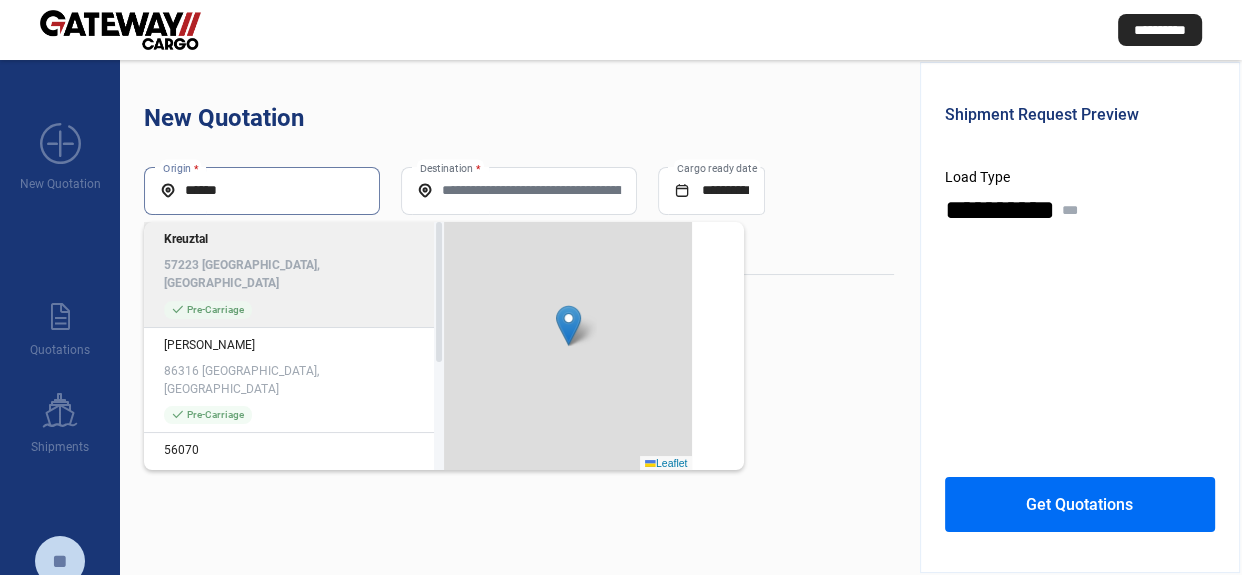 type on "*****" 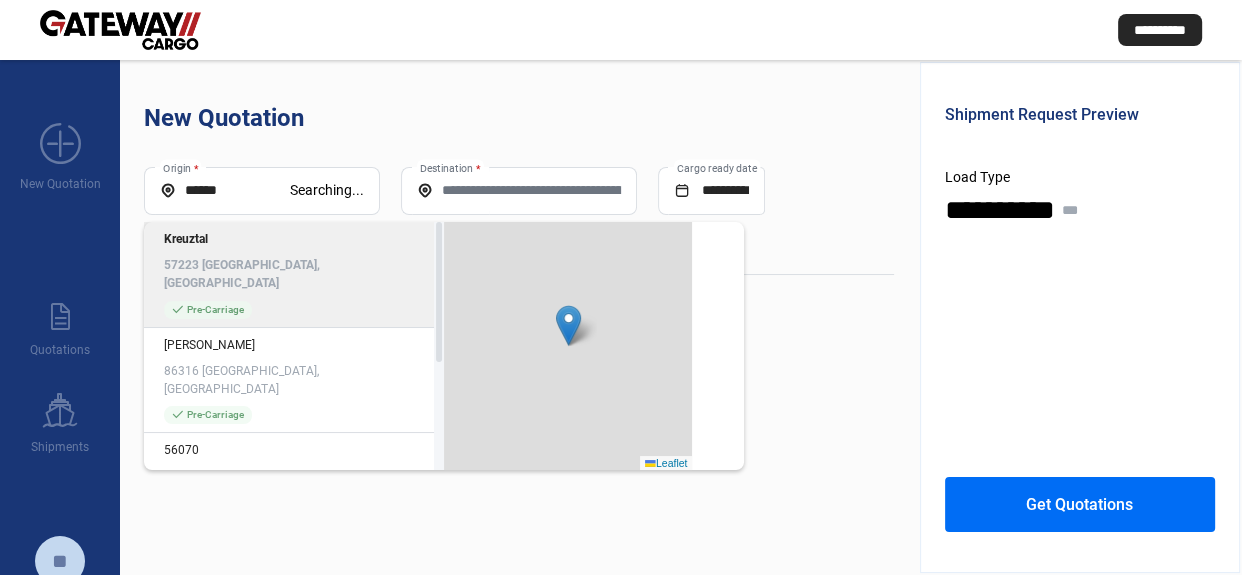 click on "Destination *" at bounding box center (519, 190) 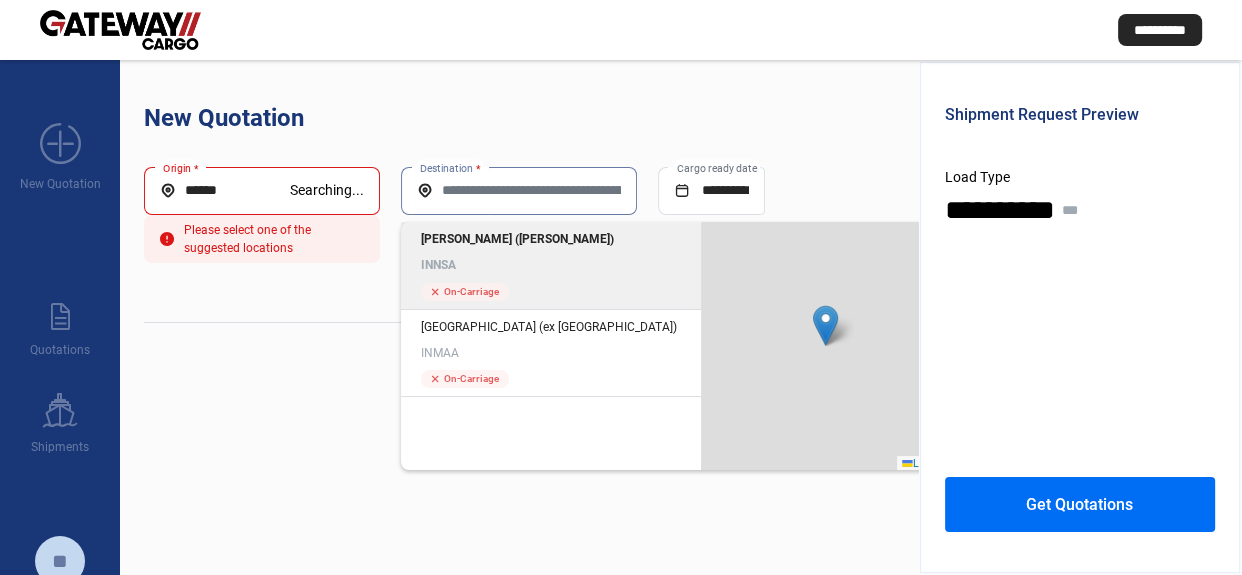 click on "[PERSON_NAME] ([PERSON_NAME])" 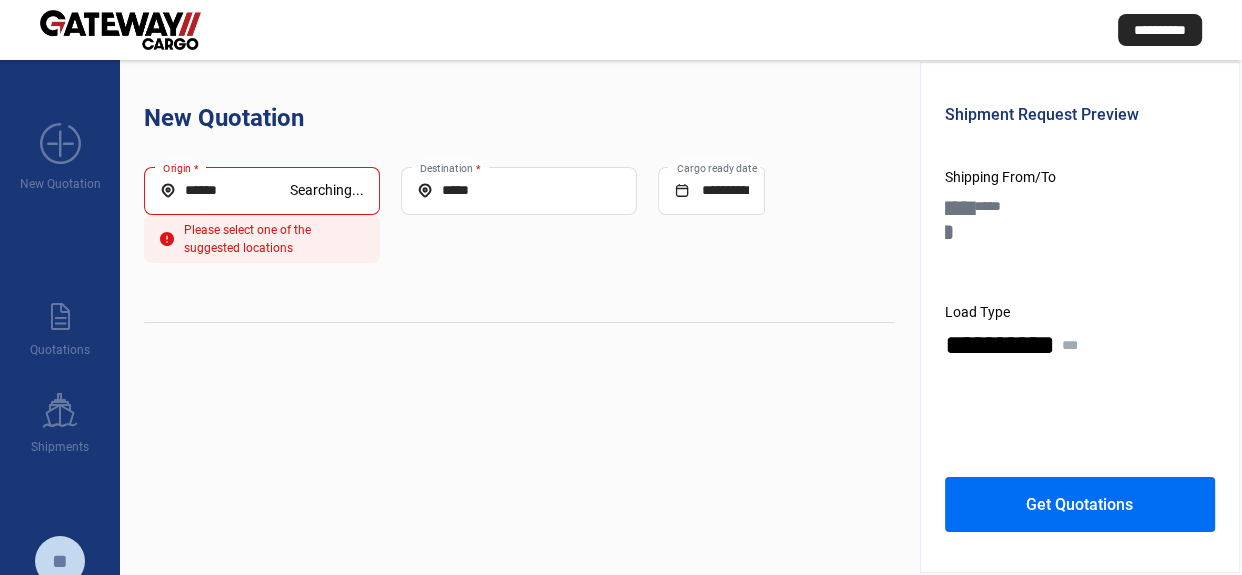 click on "Please select one of the suggested locations" at bounding box center [262, 239] 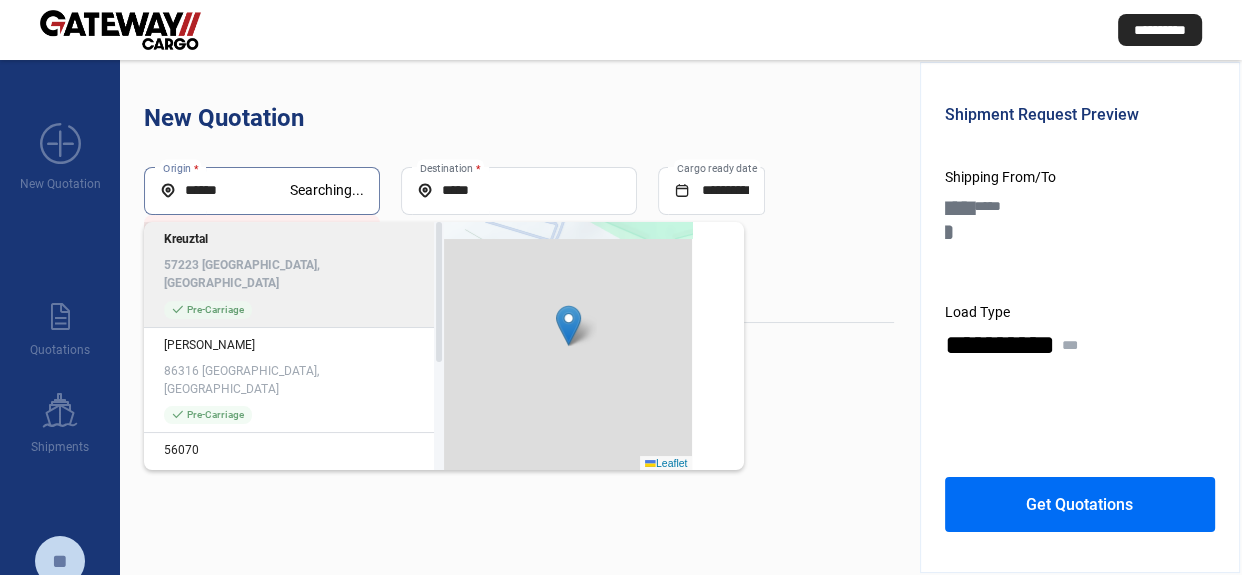 click on "*****" at bounding box center [225, 190] 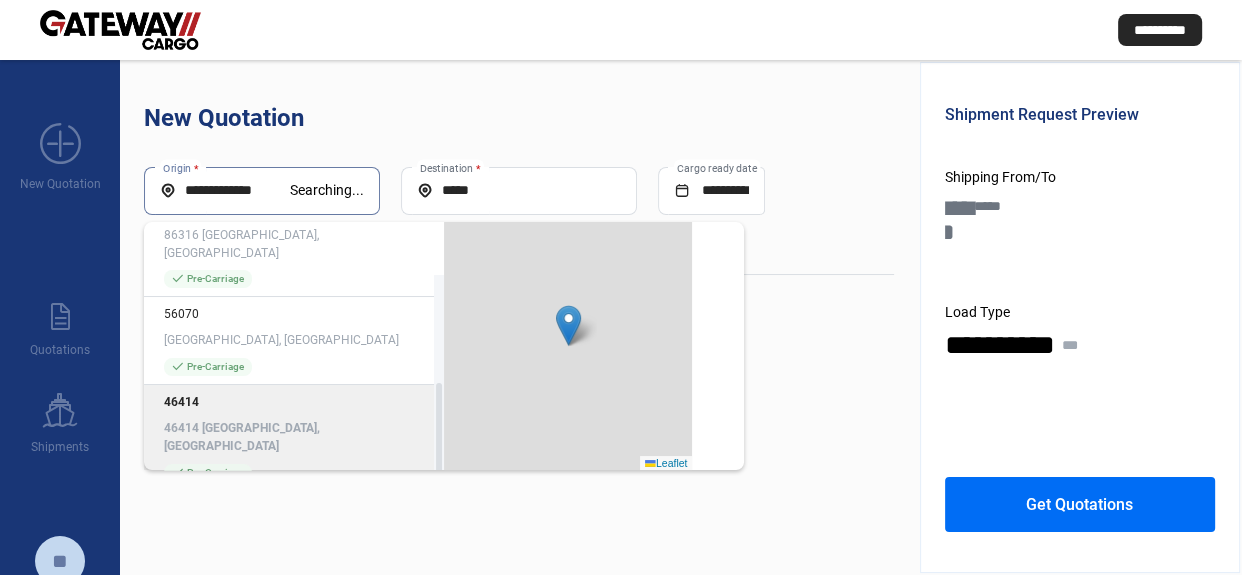scroll, scrollTop: 189, scrollLeft: 0, axis: vertical 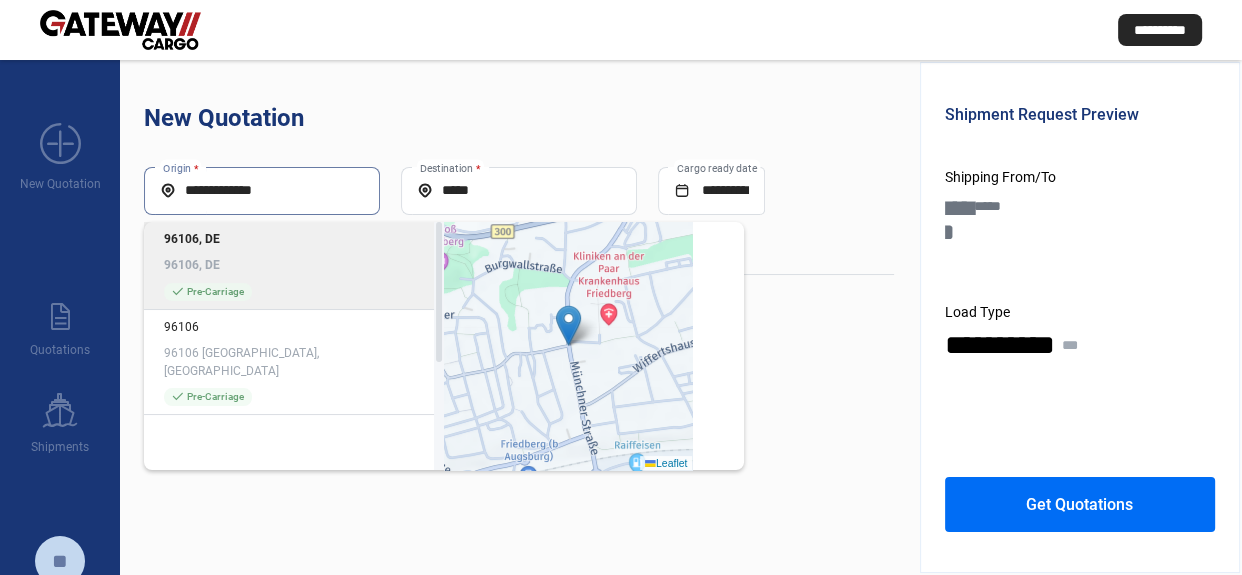 click on "96106, DE" 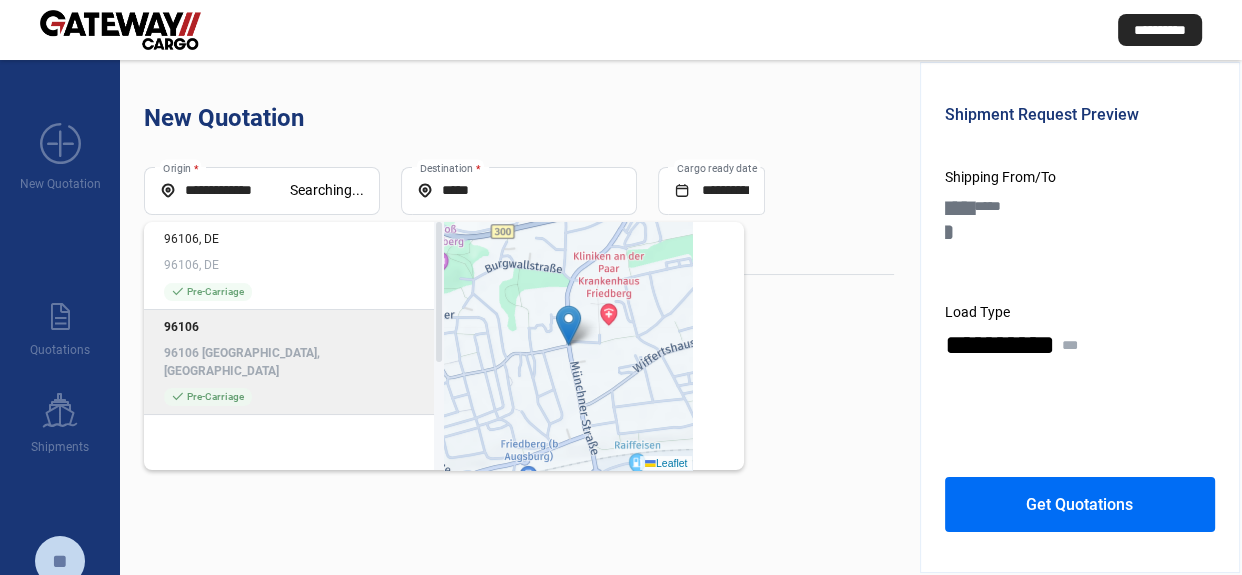click on "96106" 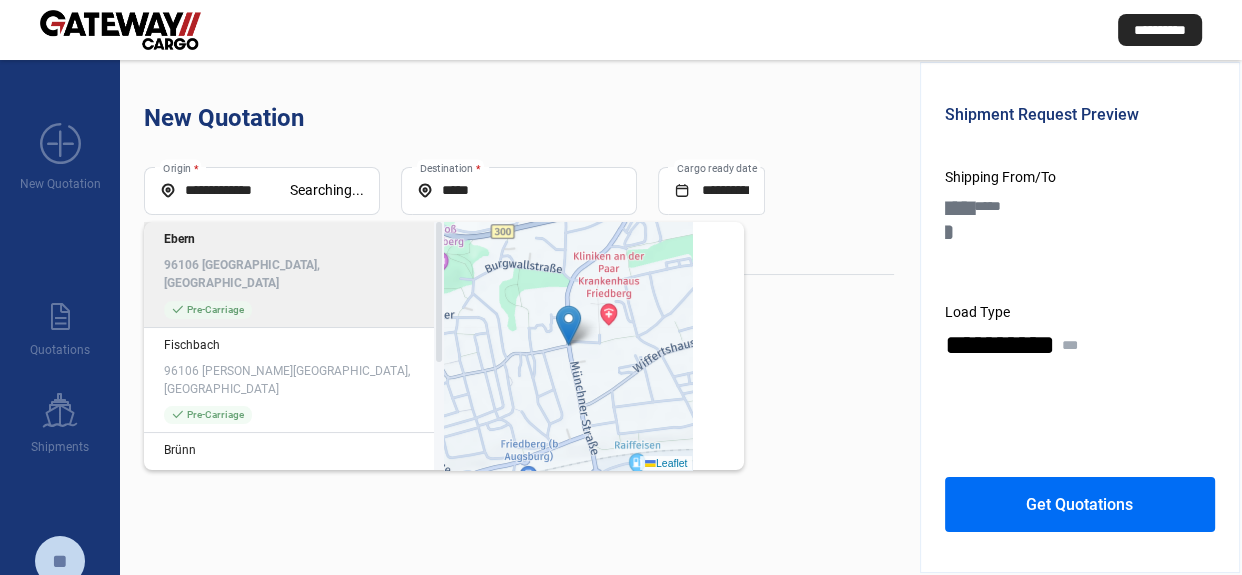 click on "check_mark  Pre-Carriage" 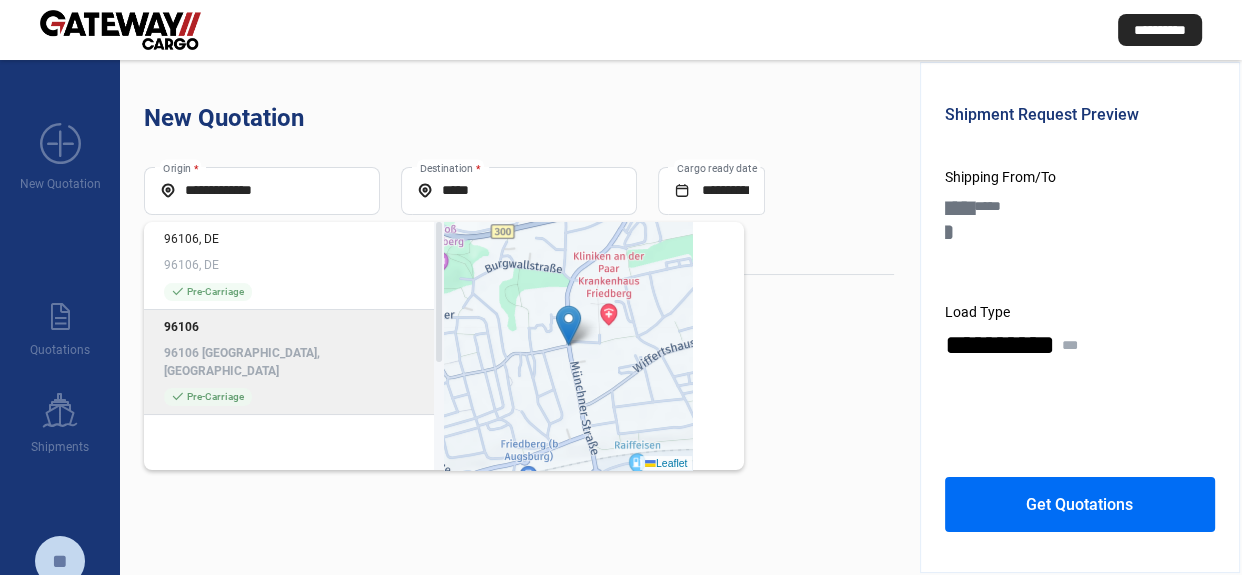 click on "96106 [GEOGRAPHIC_DATA], [GEOGRAPHIC_DATA]" 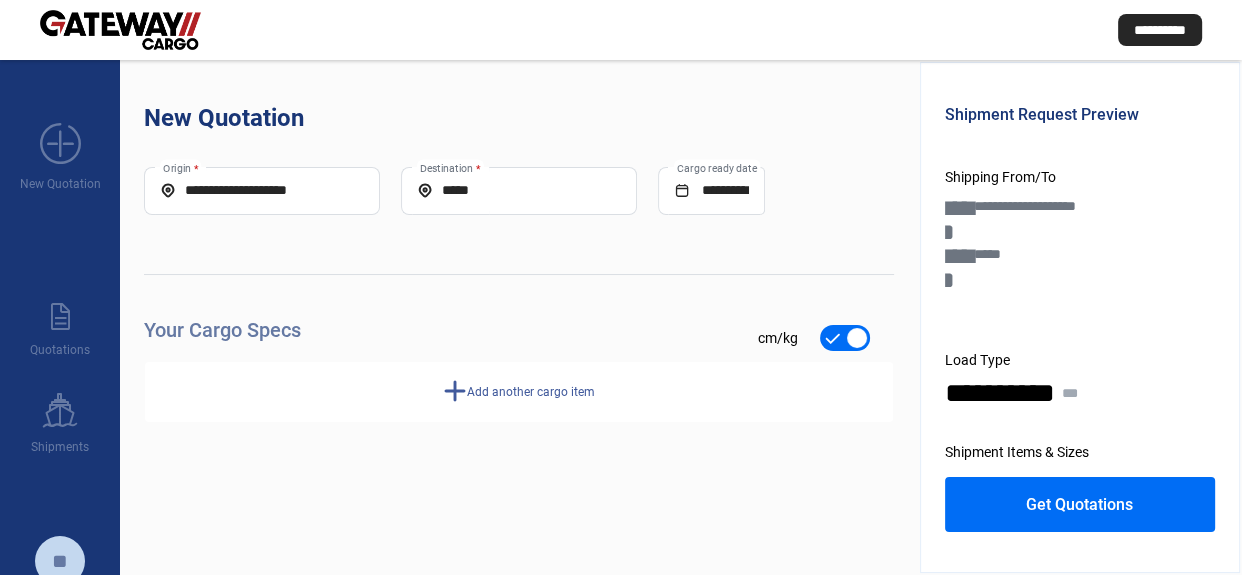click on "New Quotation" 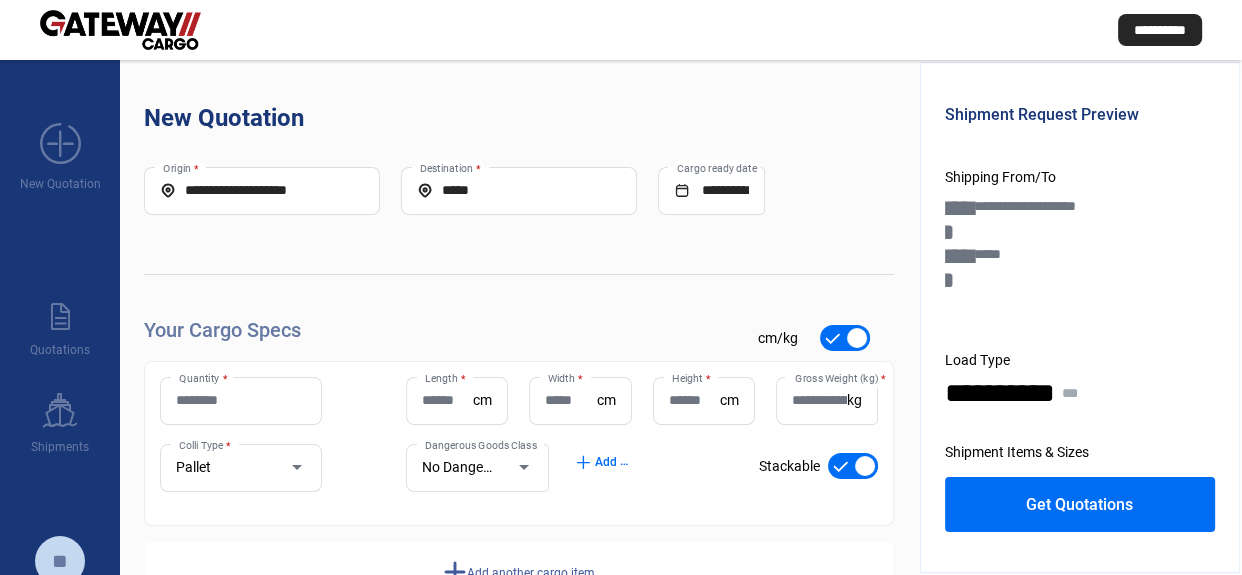 click on "Quantity *" at bounding box center (241, 400) 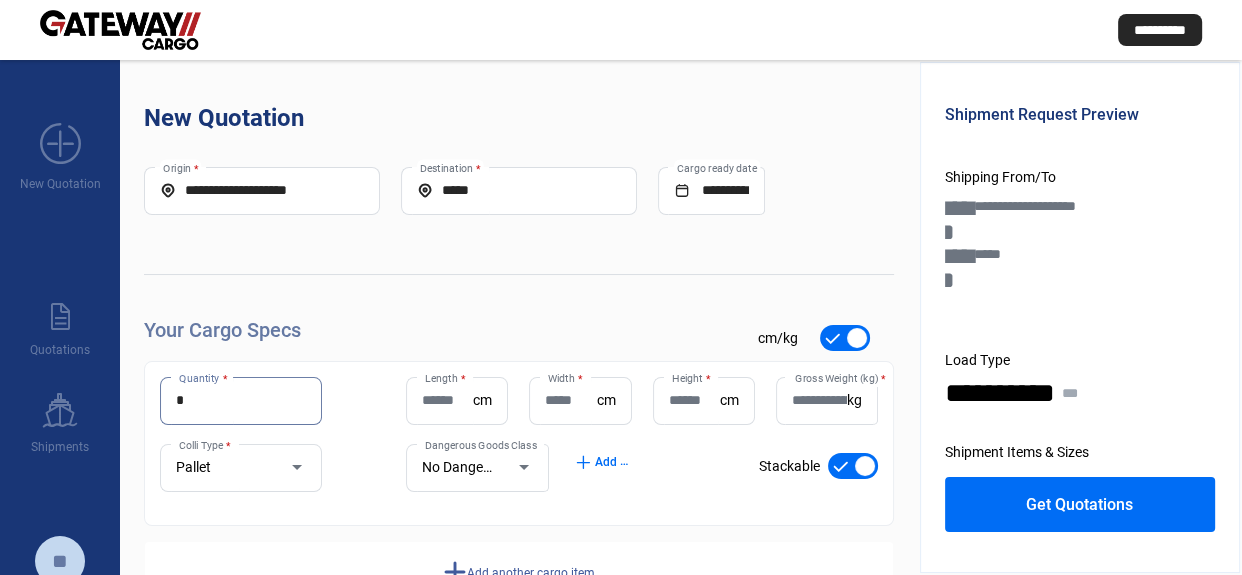 type on "*" 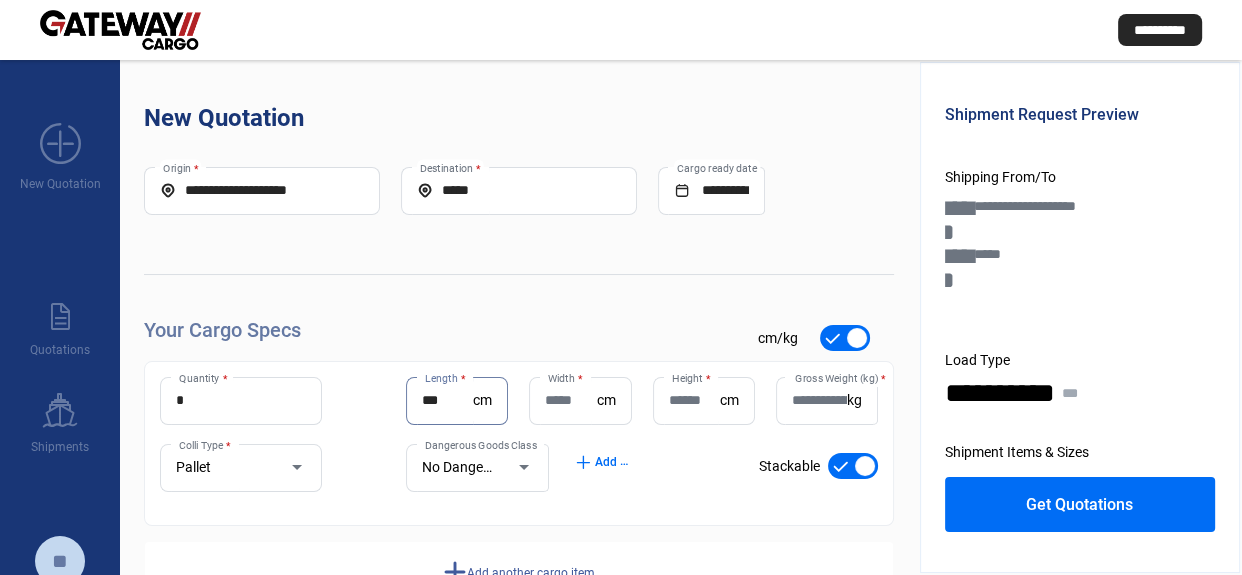 type on "***" 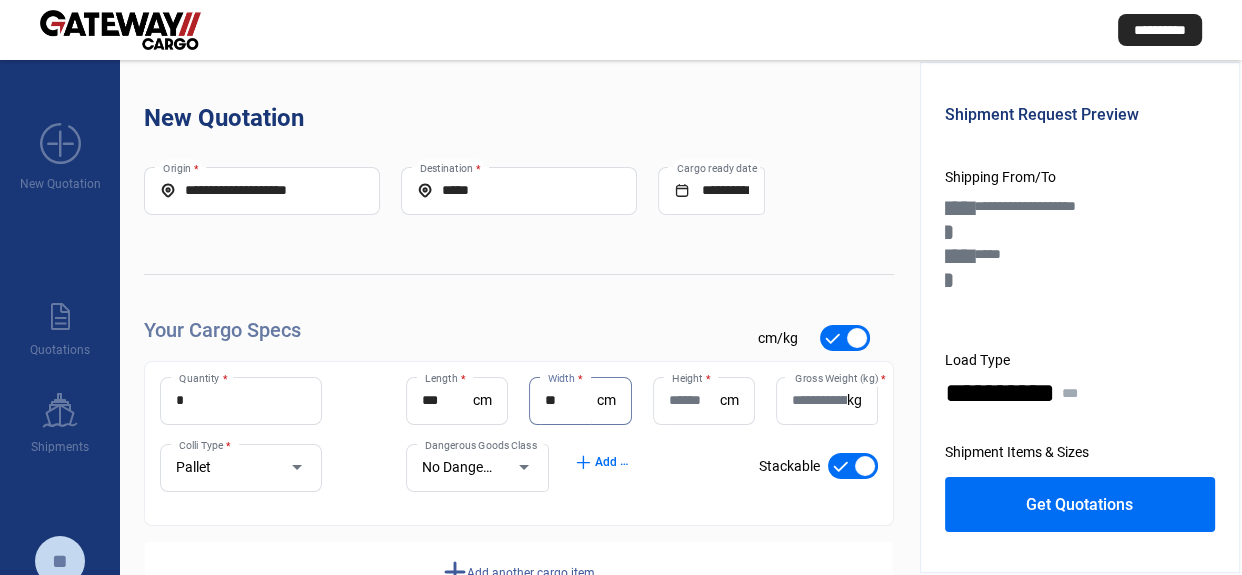 type on "**" 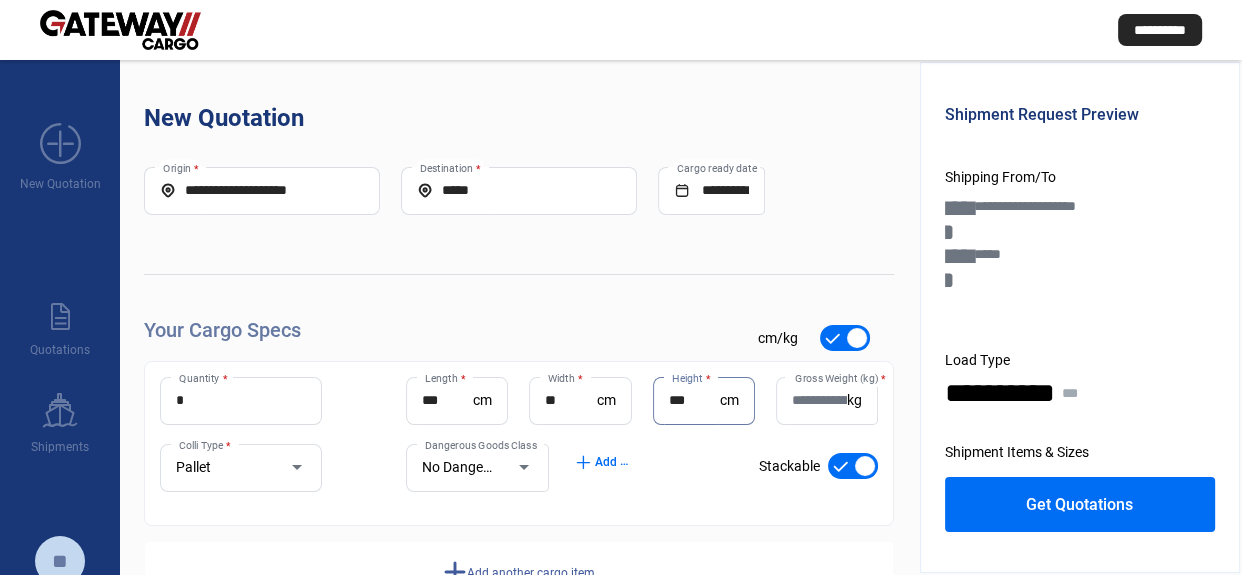 type on "***" 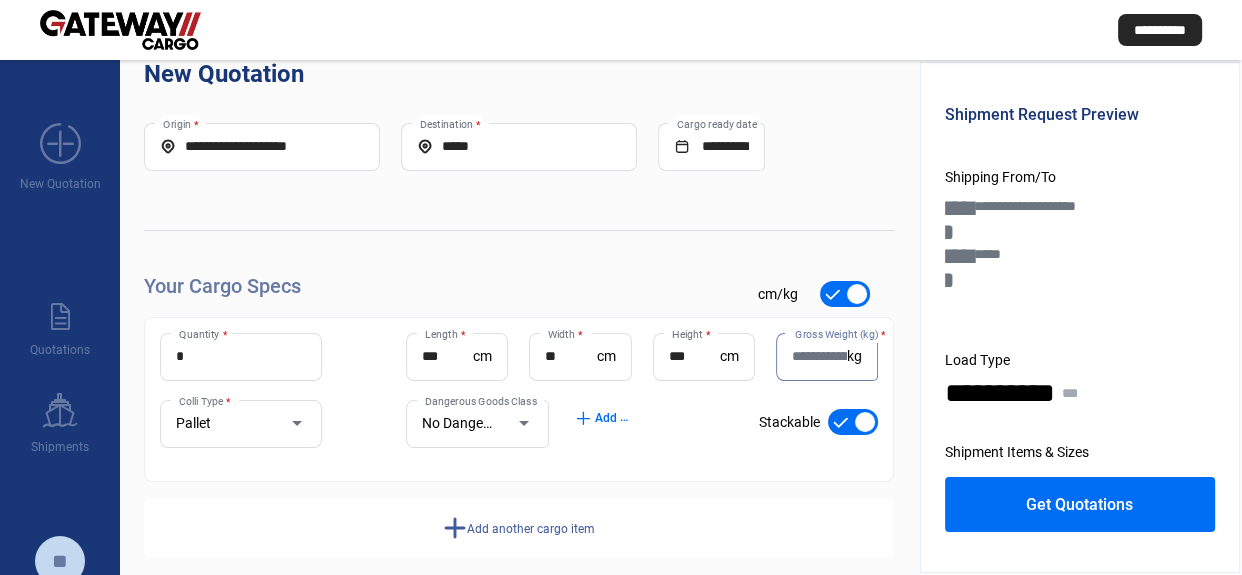 scroll, scrollTop: 67, scrollLeft: 0, axis: vertical 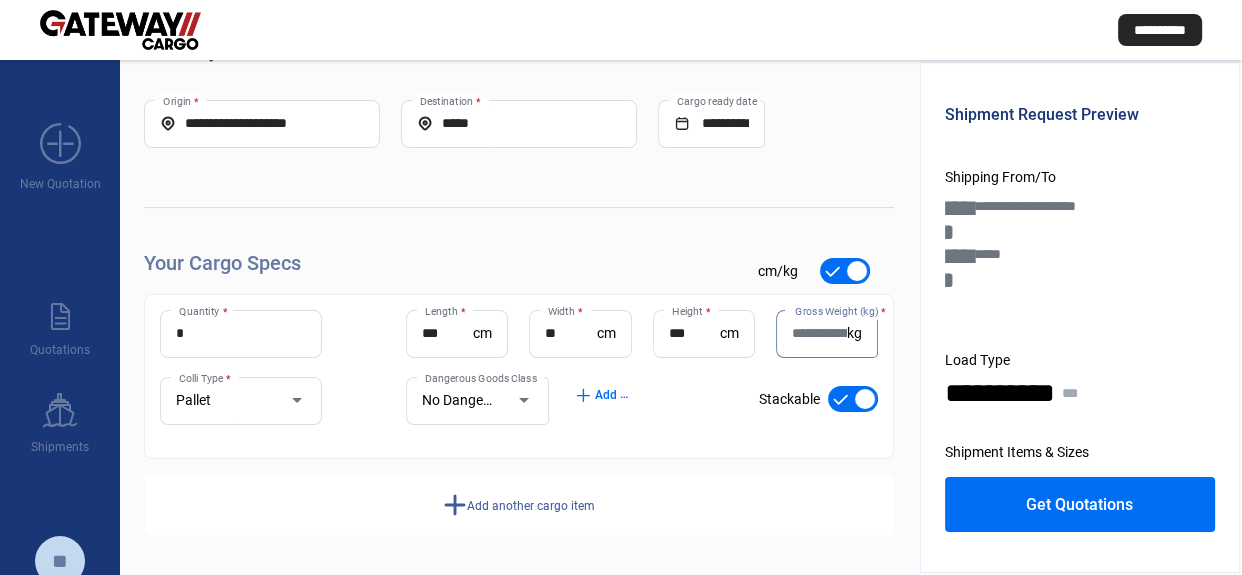 click on "add  Add another cargo item" 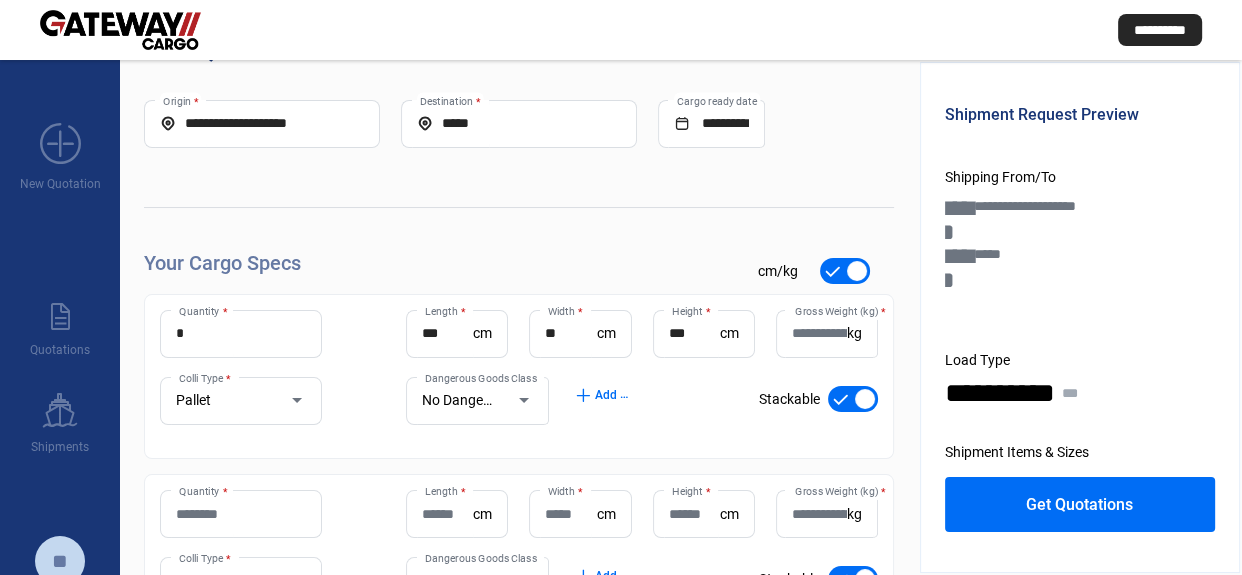 click on "Quantity *" at bounding box center (241, 514) 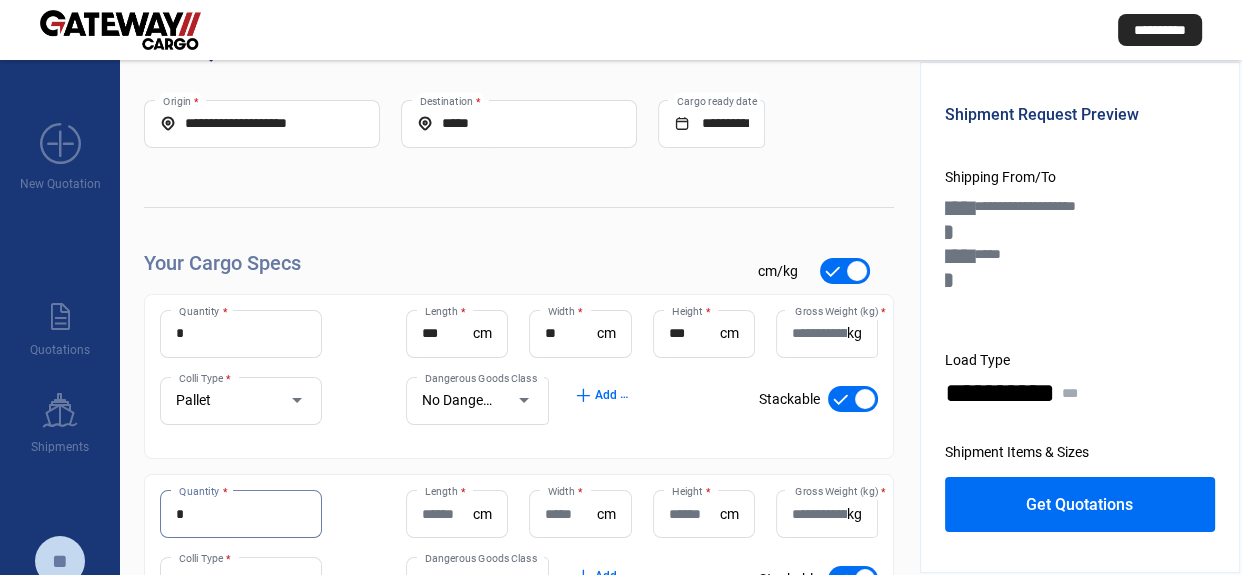 type on "*" 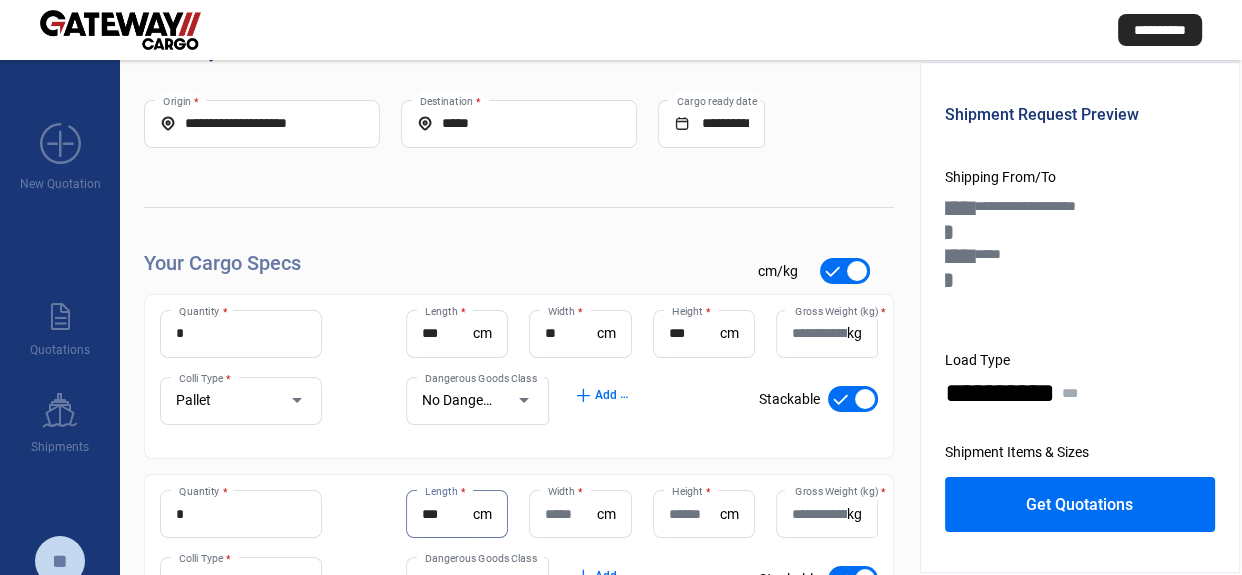 type on "***" 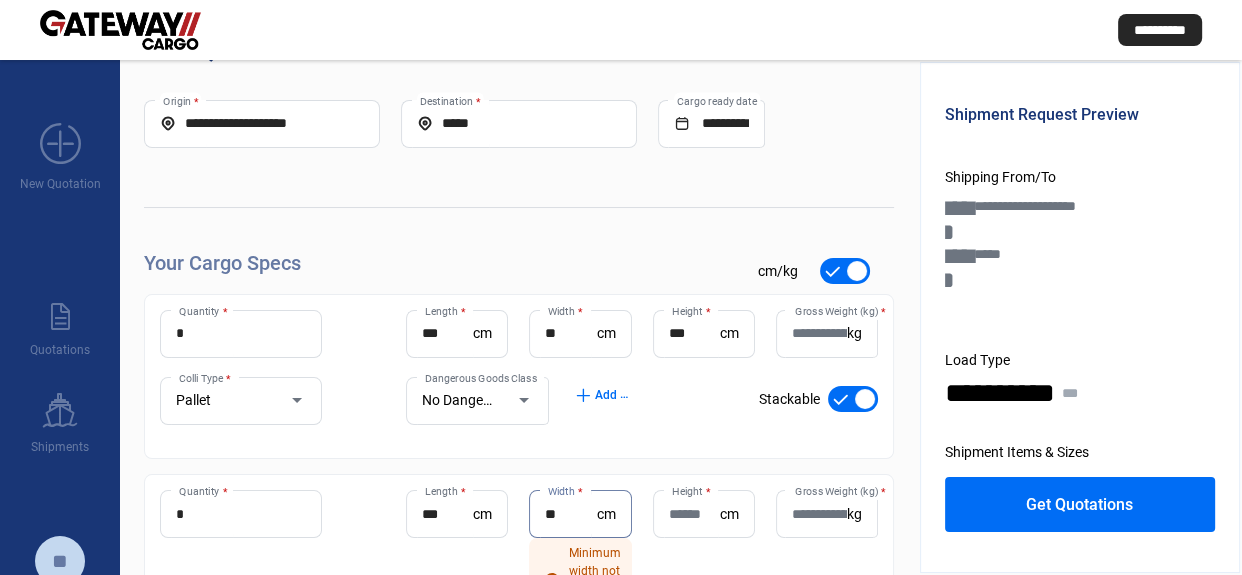 type on "**" 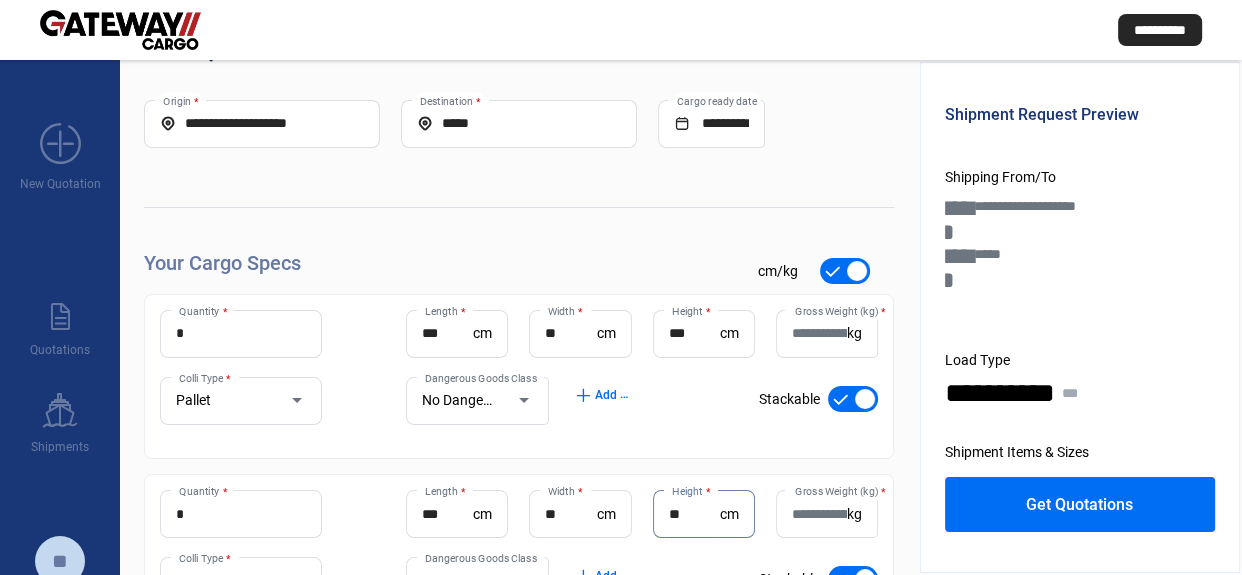 scroll, scrollTop: 248, scrollLeft: 0, axis: vertical 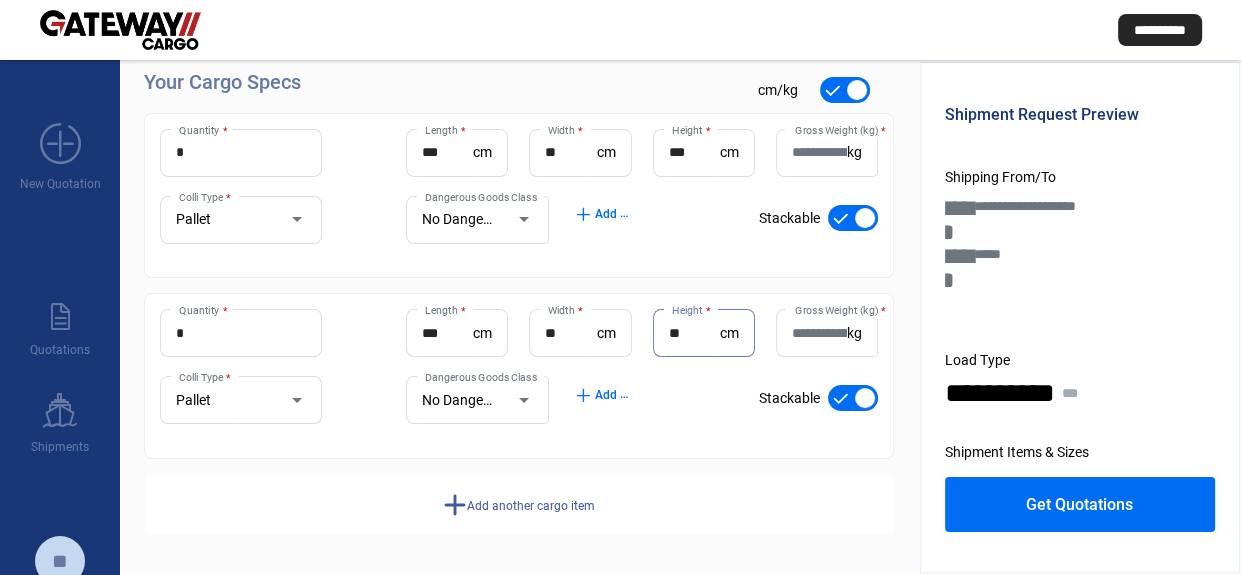 type on "**" 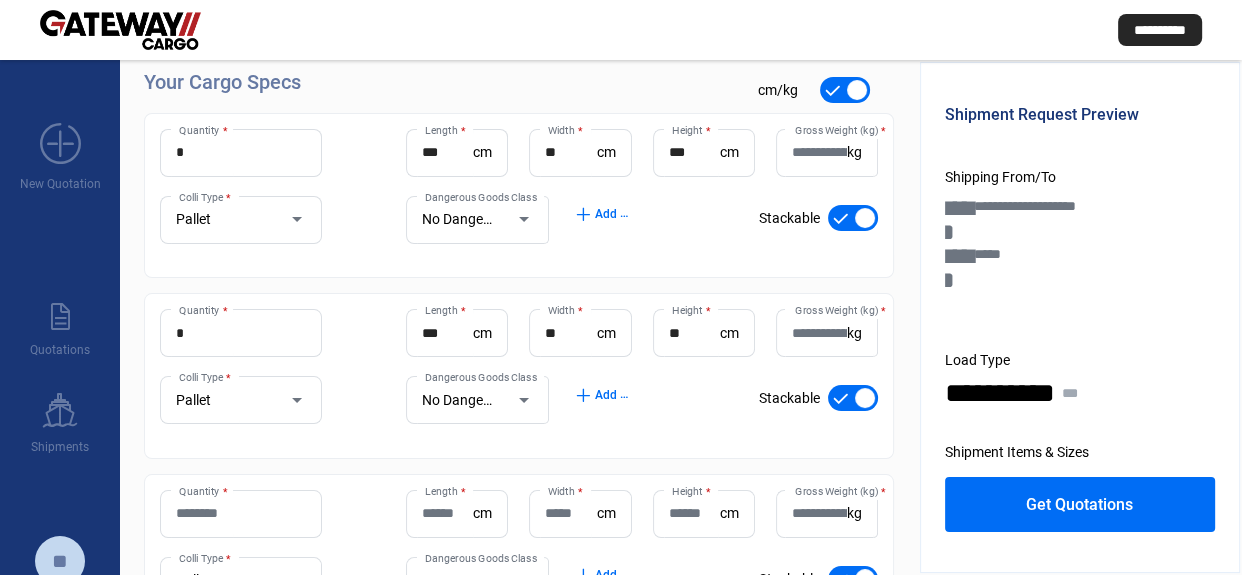 click on "Quantity *" at bounding box center [241, 513] 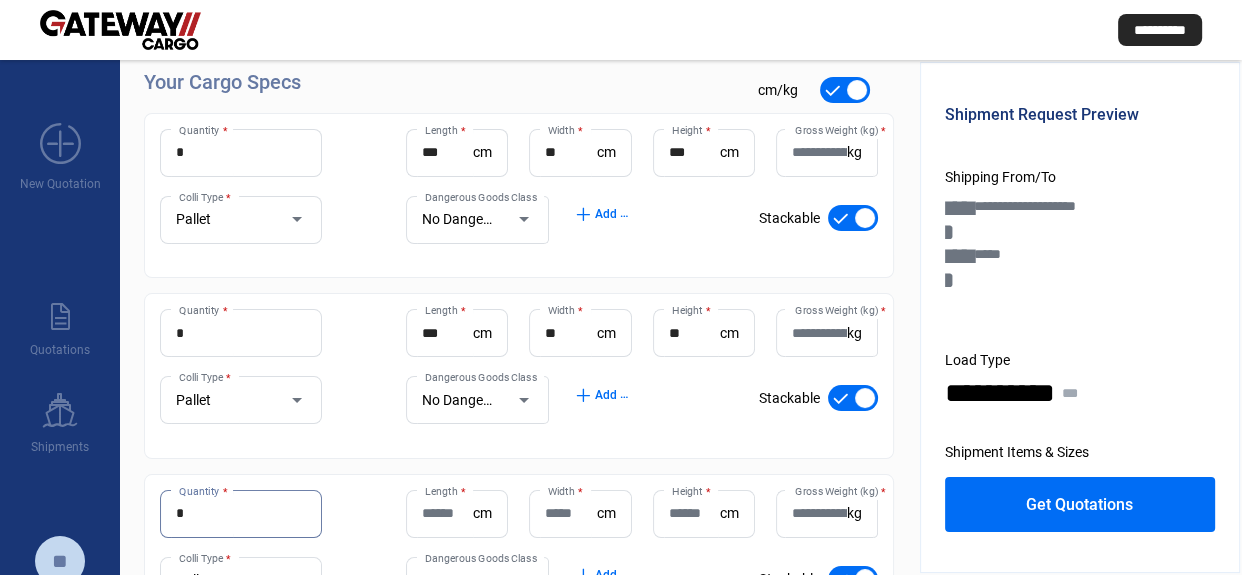 type on "*" 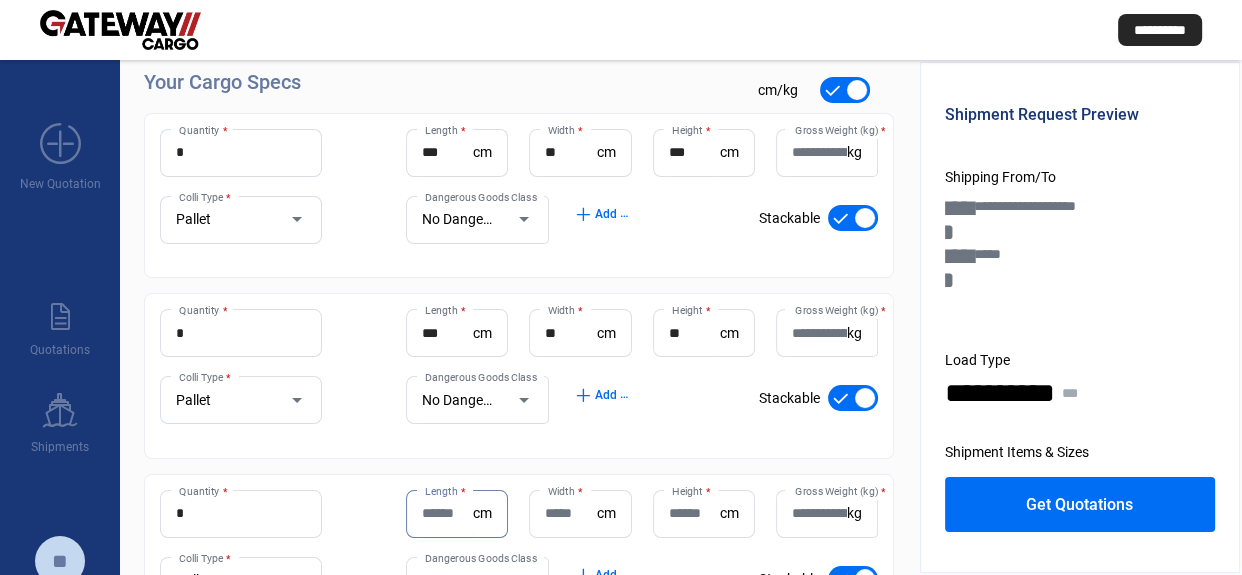 click on "*" at bounding box center [241, 513] 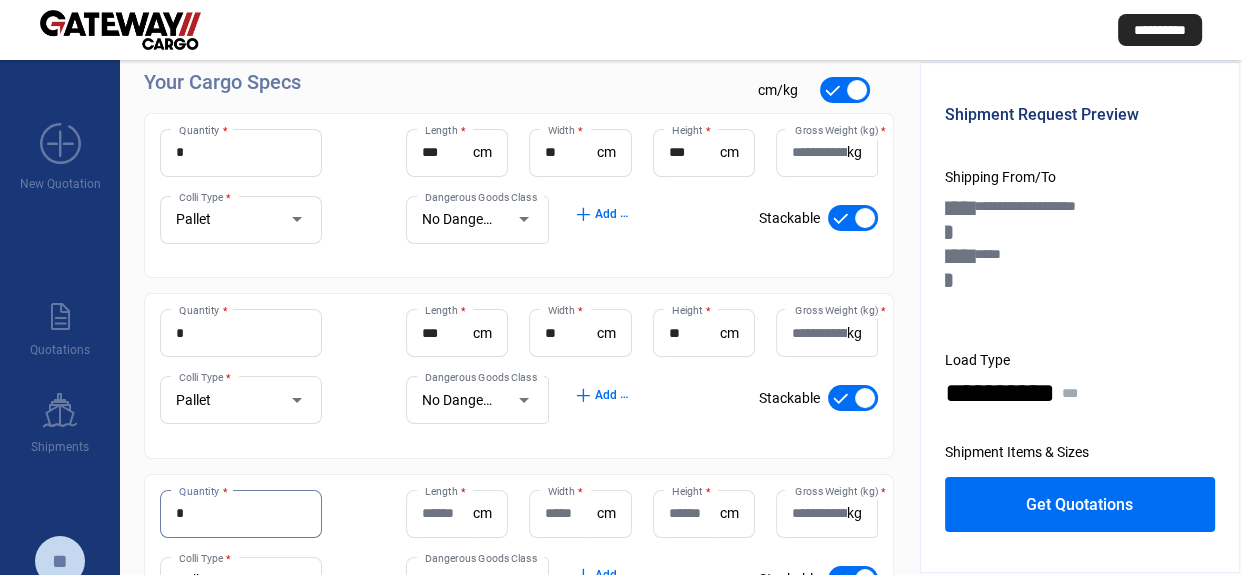 type on "*" 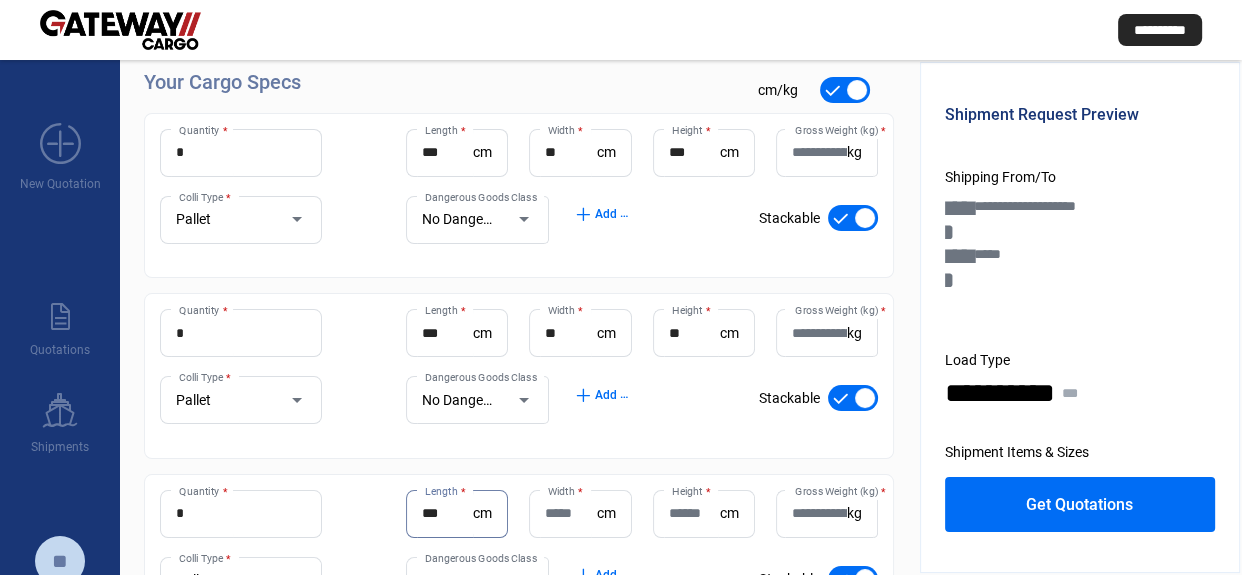 type on "***" 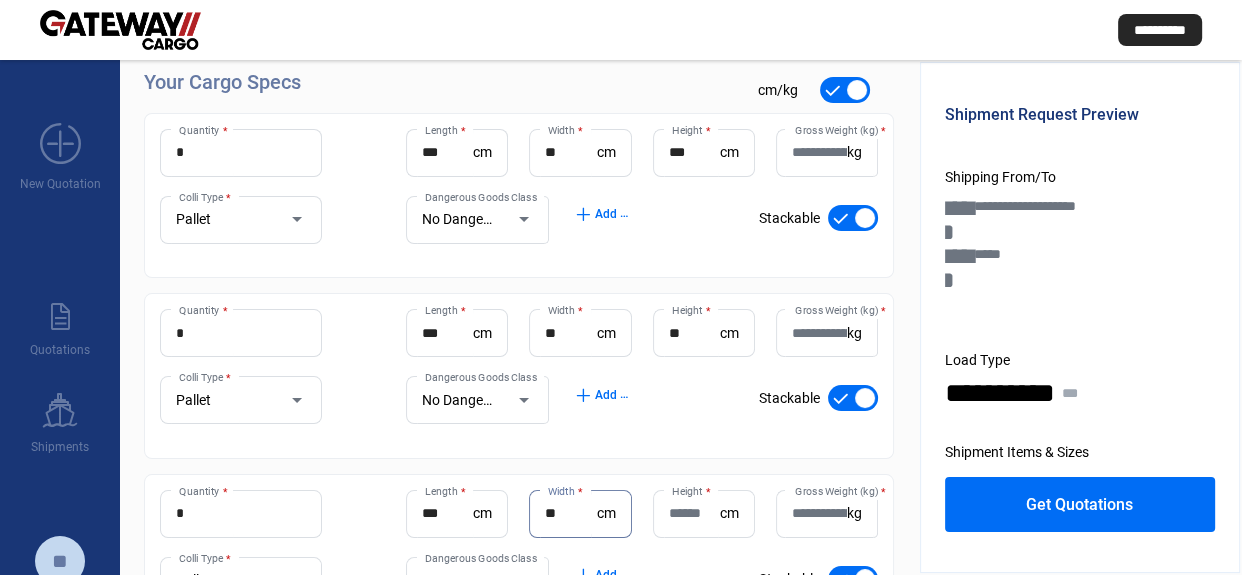 type on "**" 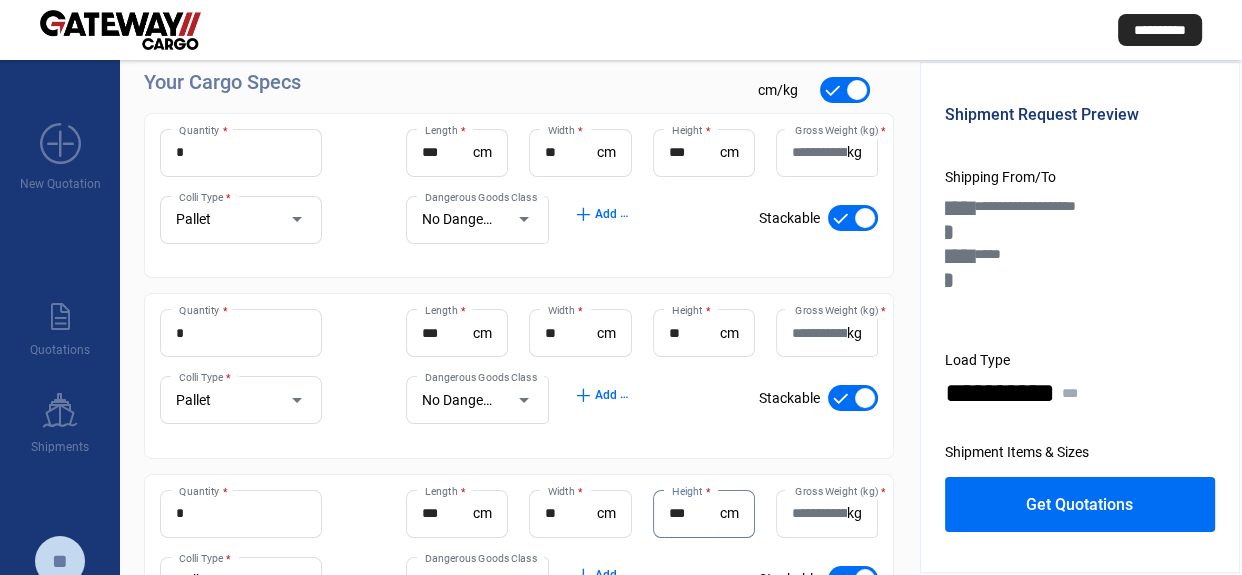 type on "***" 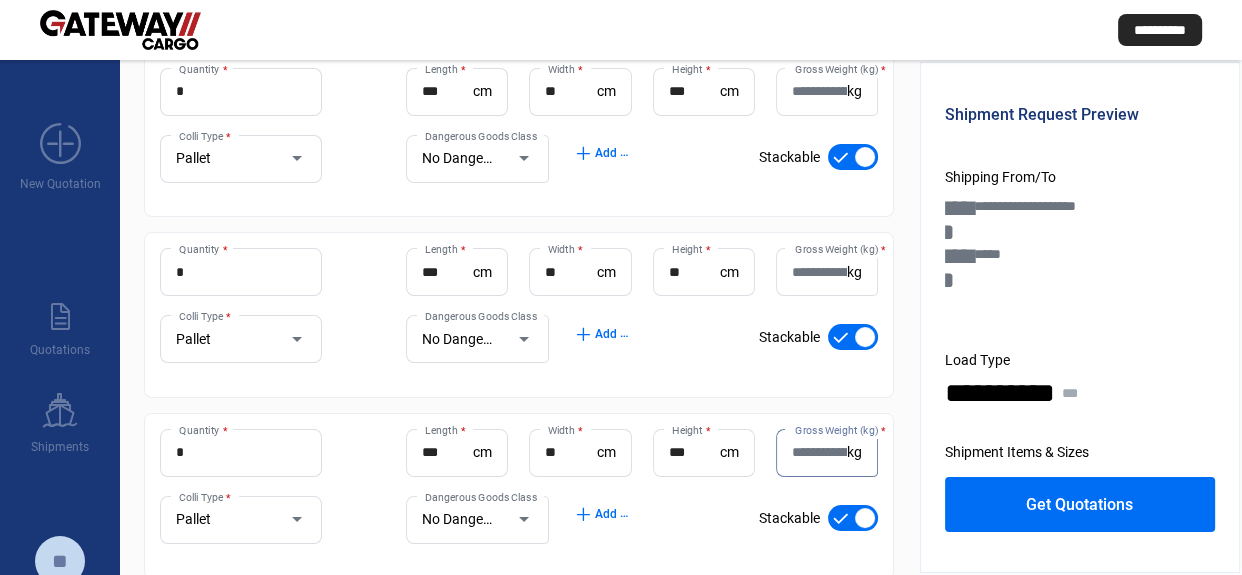 scroll, scrollTop: 339, scrollLeft: 0, axis: vertical 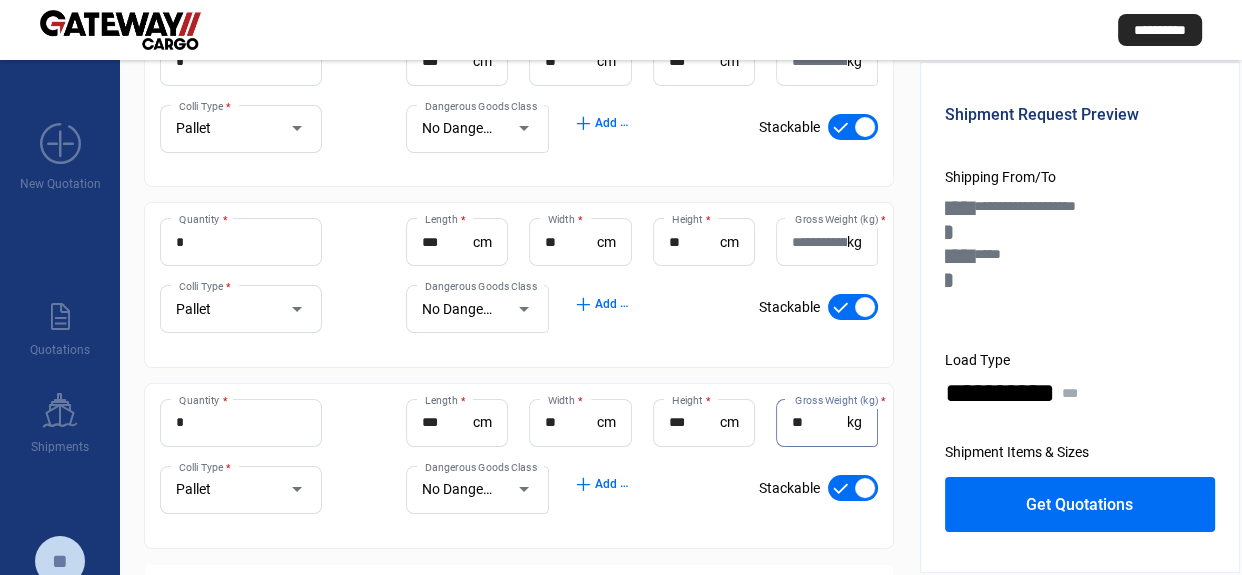 type on "**" 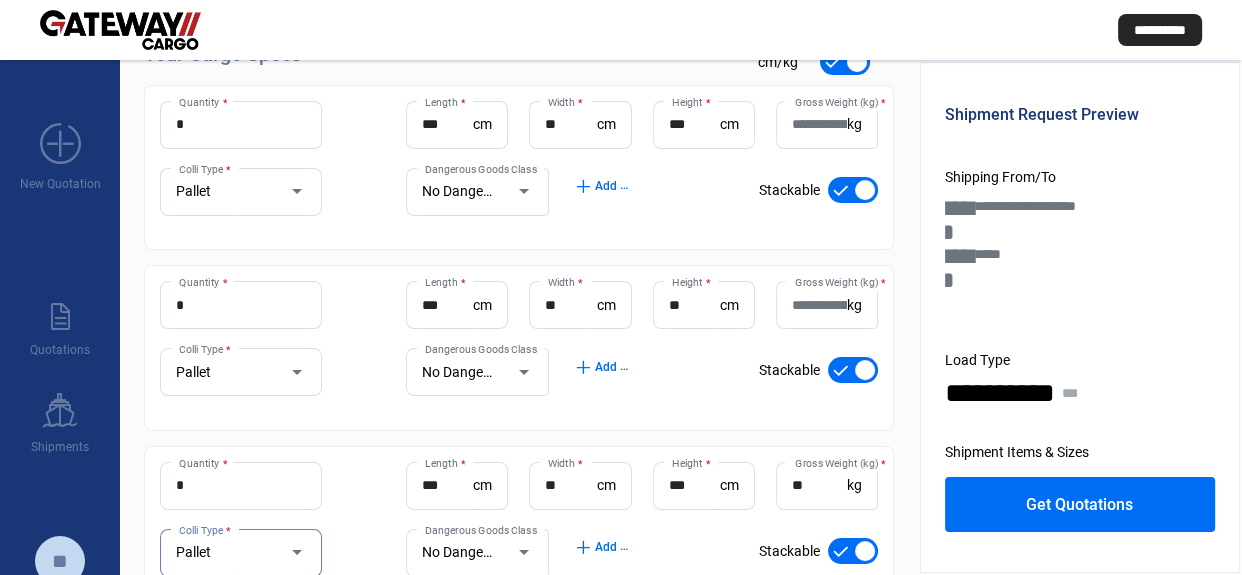 scroll, scrollTop: 248, scrollLeft: 0, axis: vertical 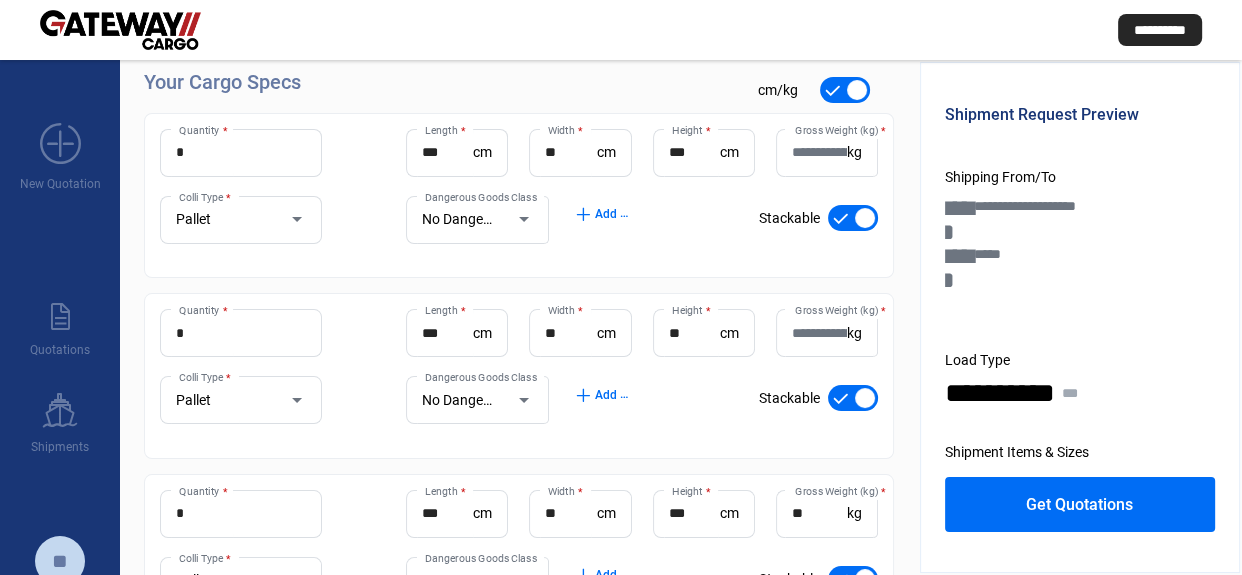 click on "Gross Weight (kg)  *" 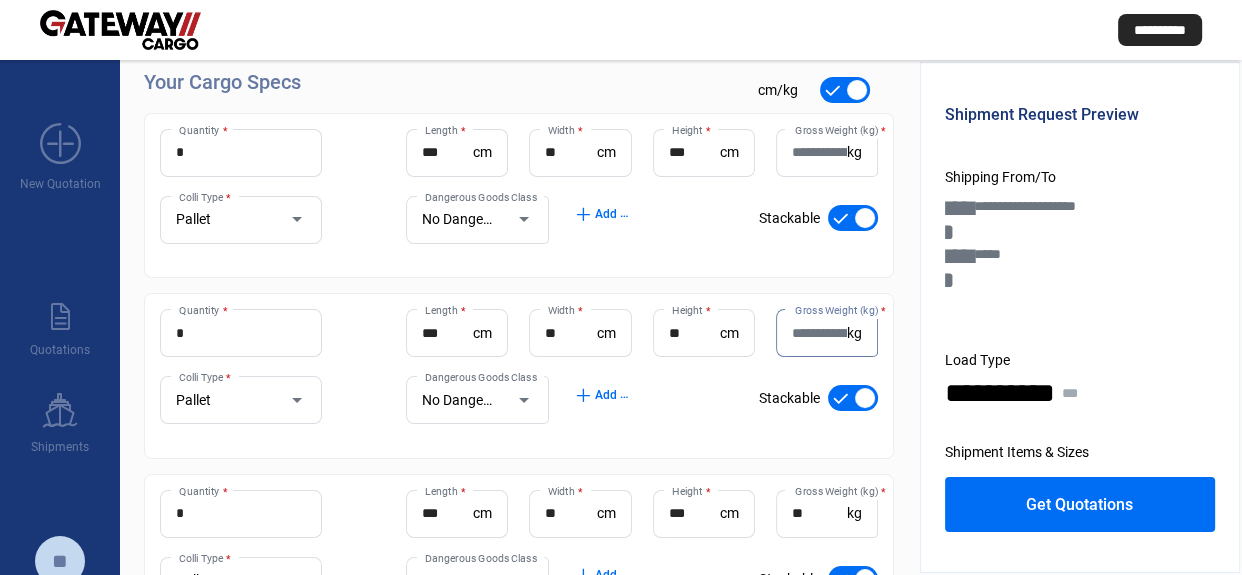 click on "Gross Weight (kg)  *" at bounding box center (819, 333) 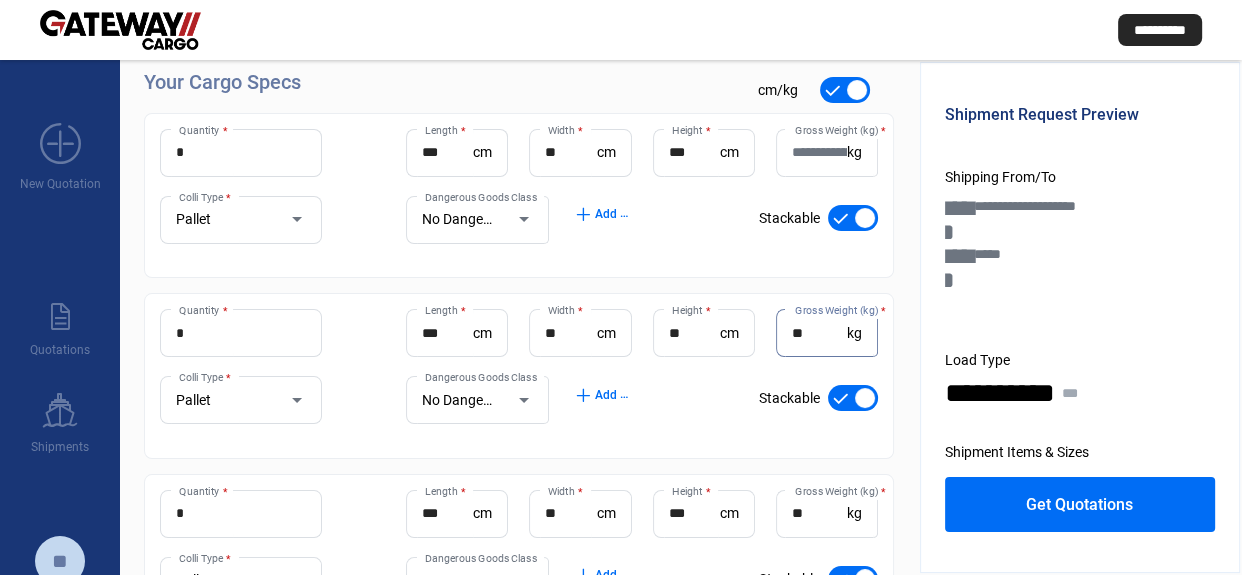 type on "*" 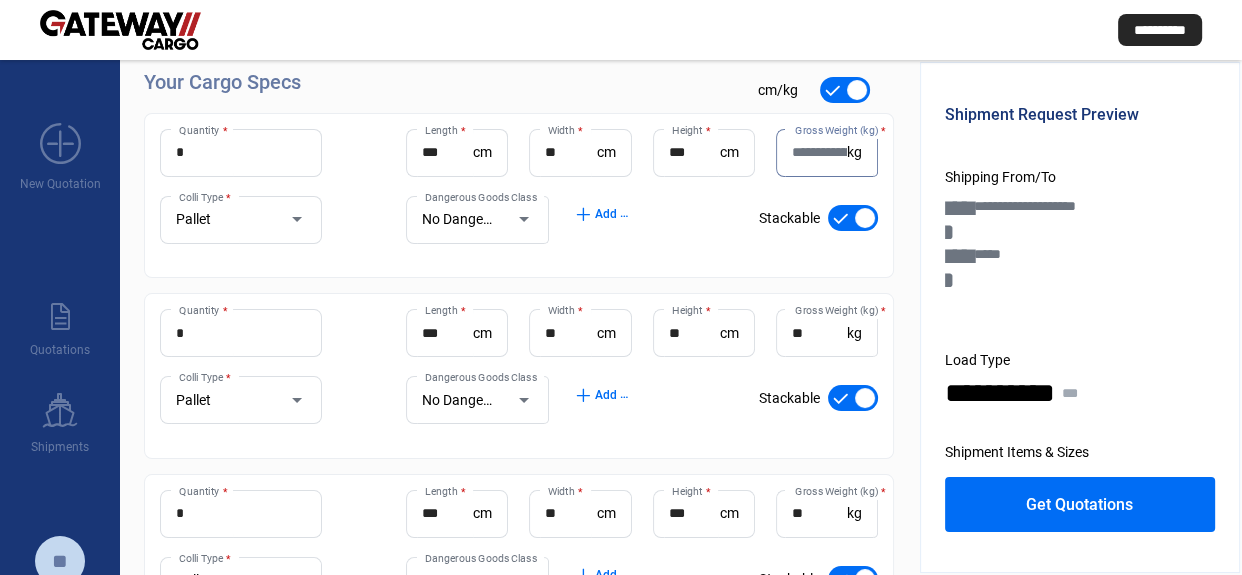 click on "Gross Weight (kg)  * kg" 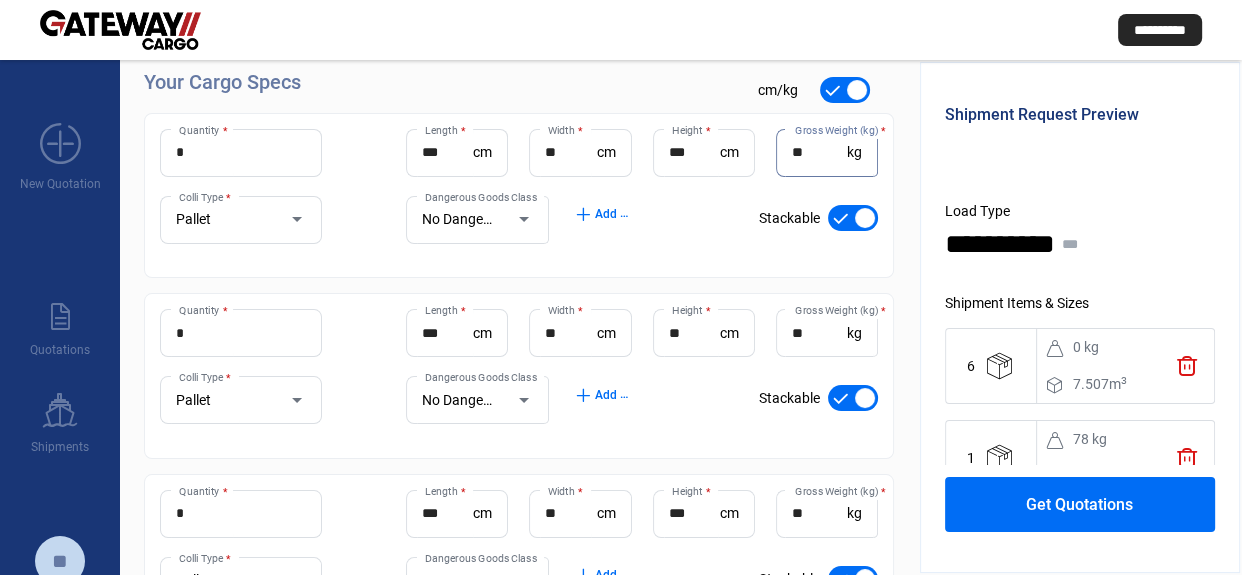 scroll, scrollTop: 287, scrollLeft: 0, axis: vertical 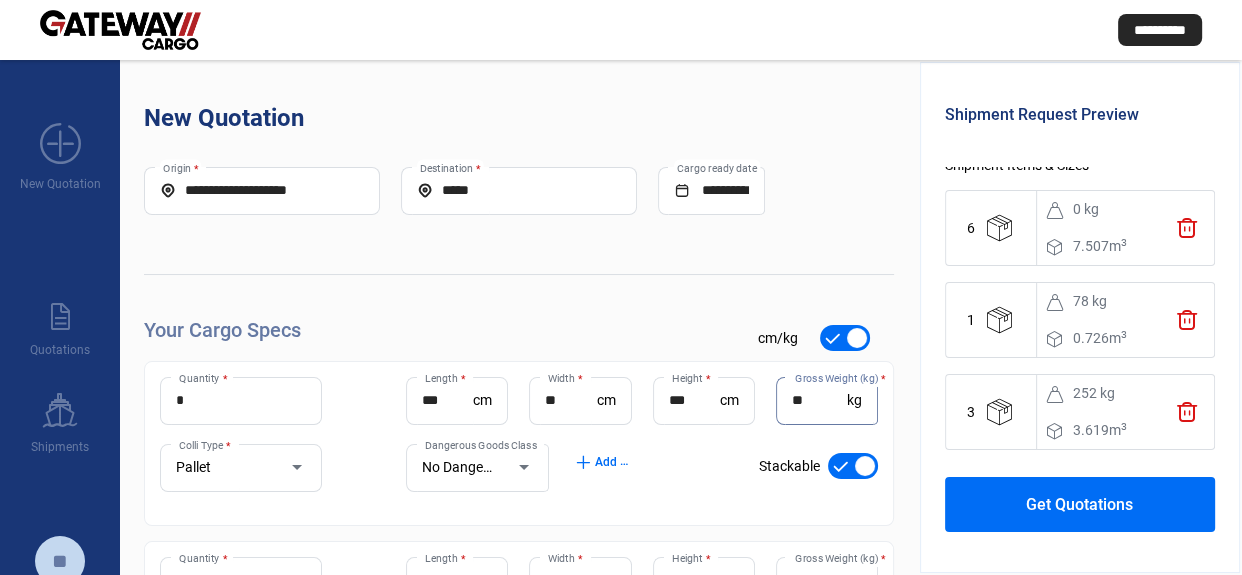 type on "**" 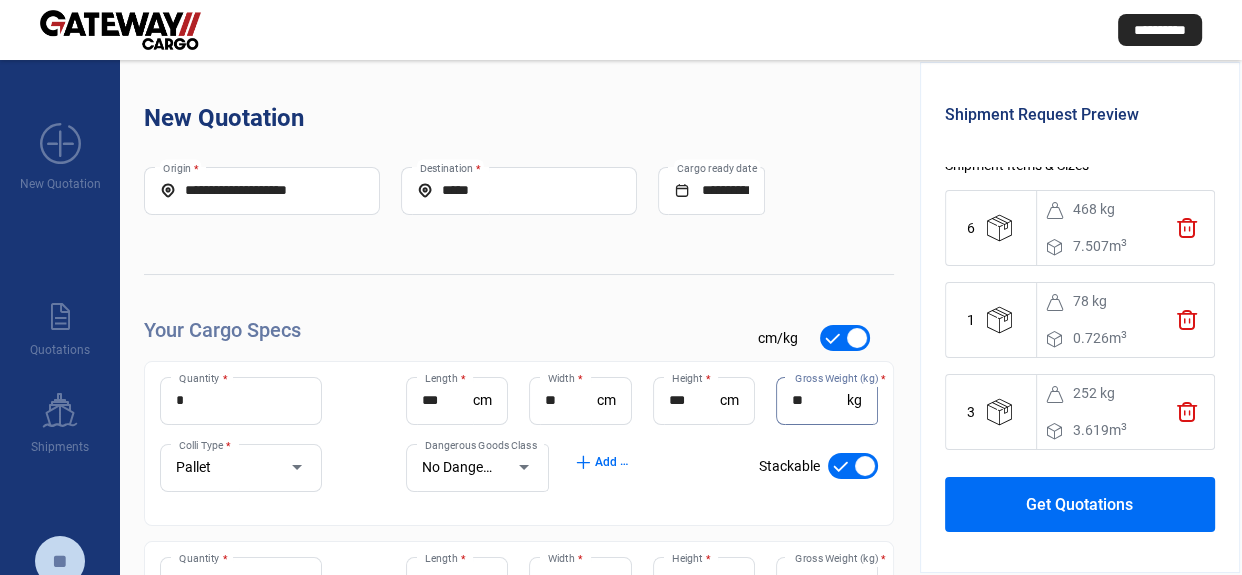 scroll, scrollTop: 181, scrollLeft: 0, axis: vertical 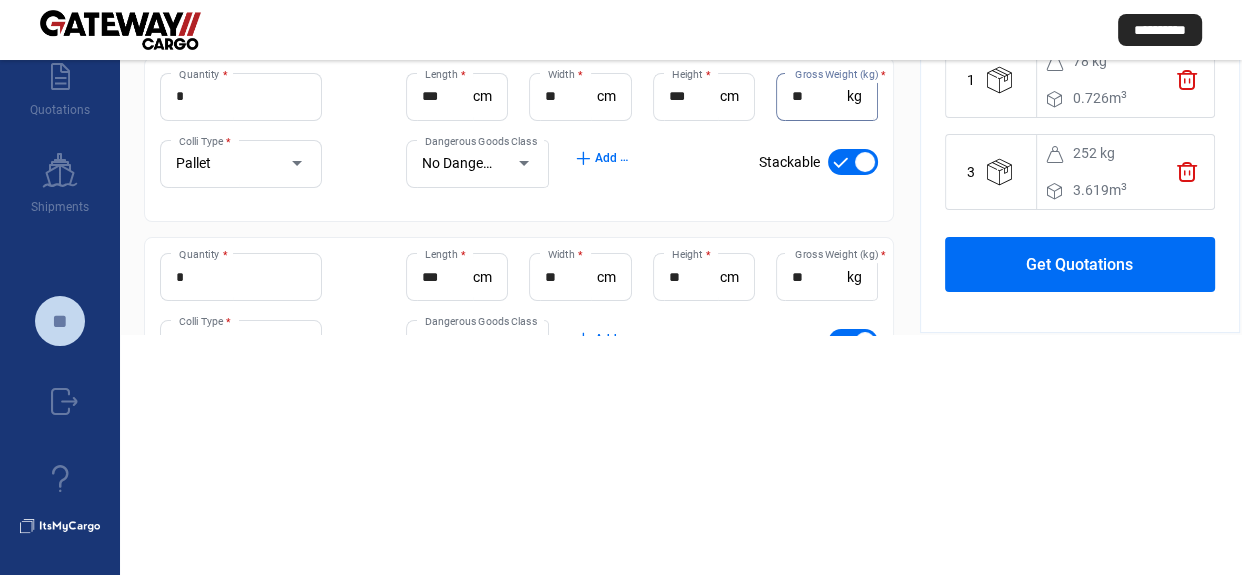 click on "Get Quotations" 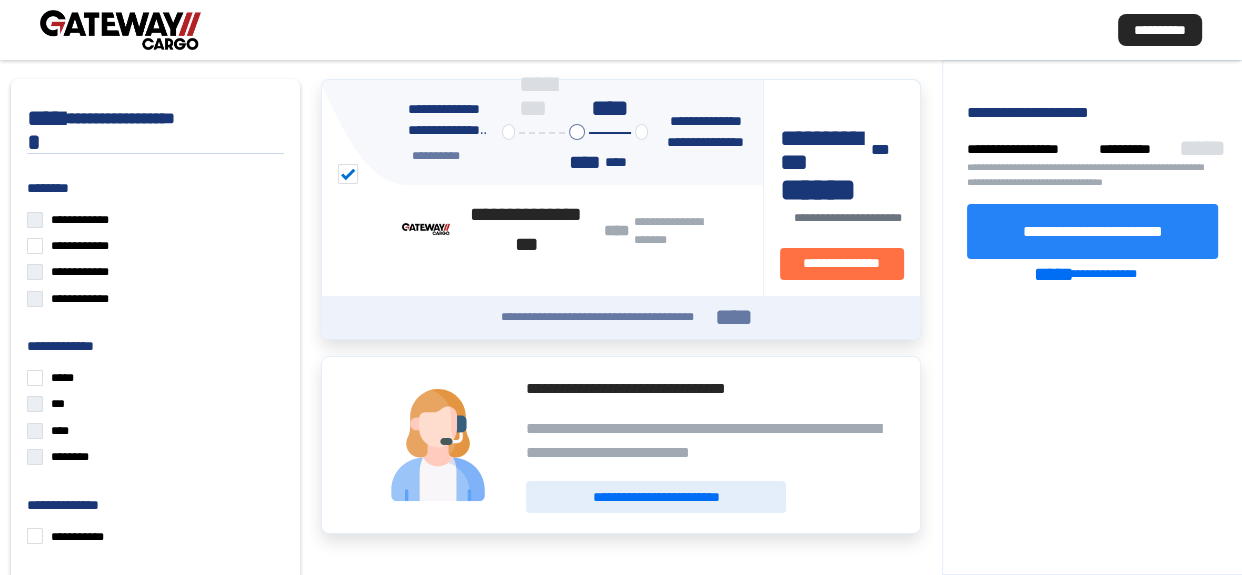 click on "**********" 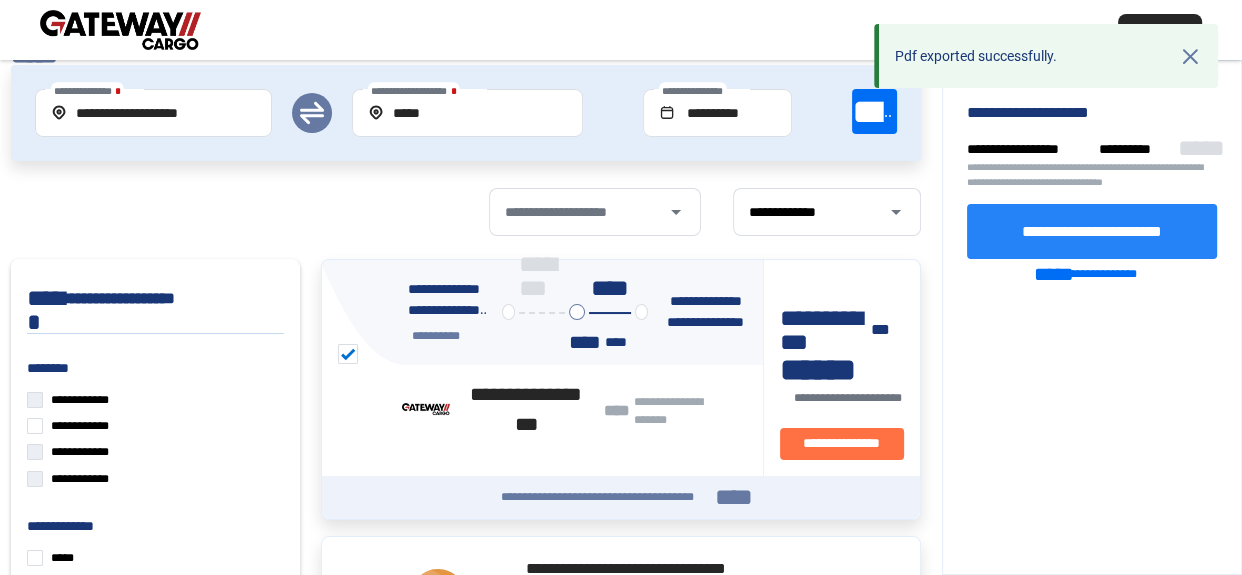scroll, scrollTop: 59, scrollLeft: 0, axis: vertical 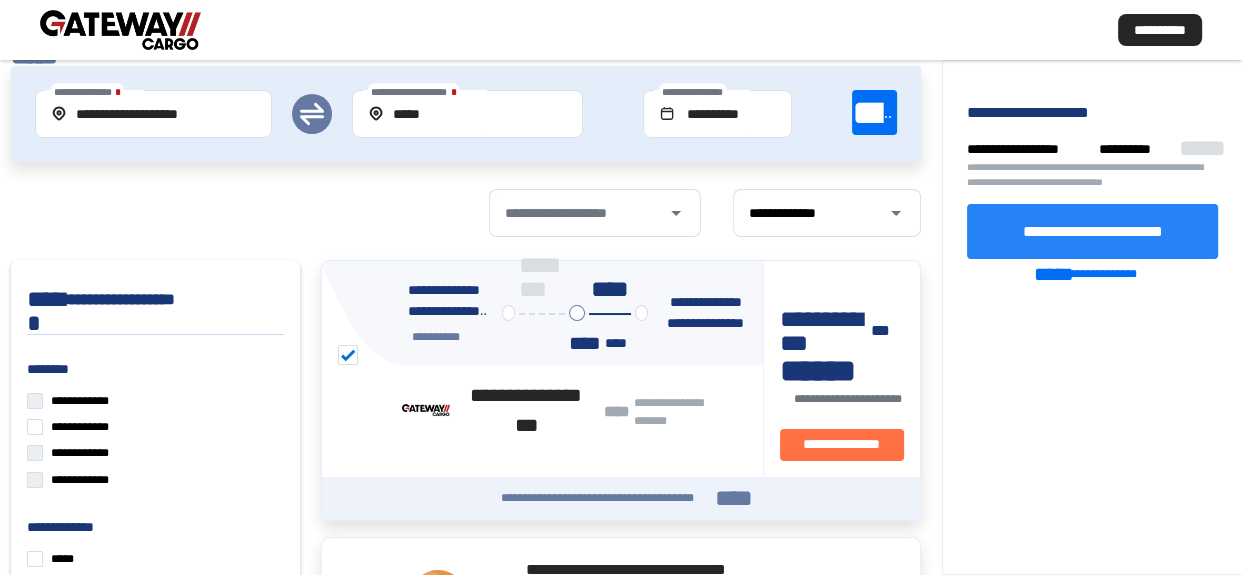 click on "**********" 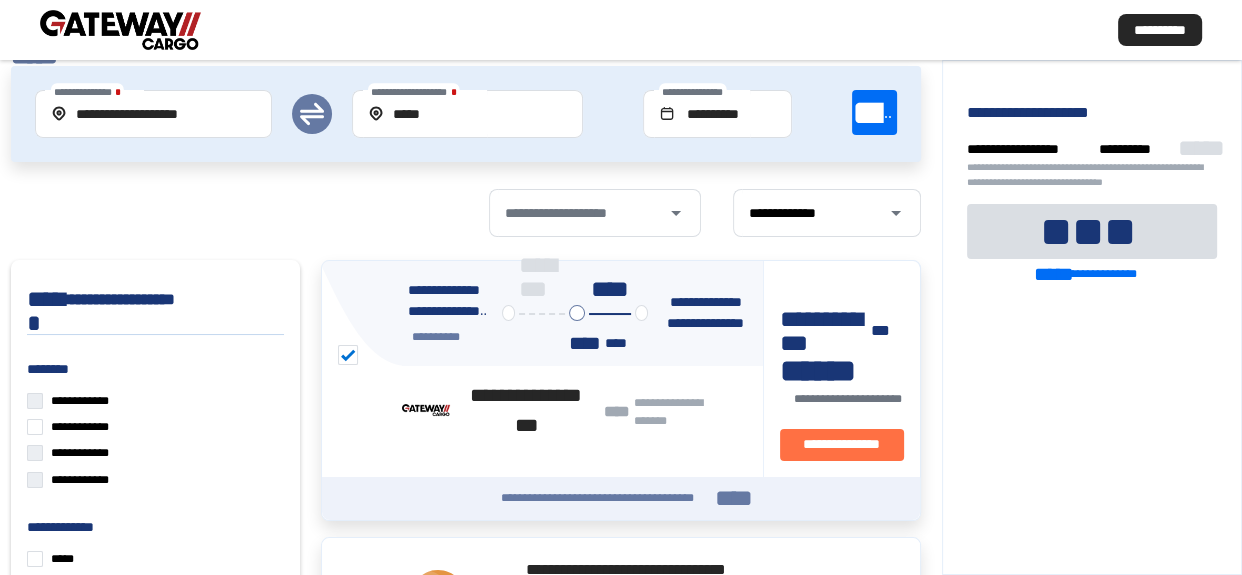 scroll, scrollTop: 0, scrollLeft: 0, axis: both 